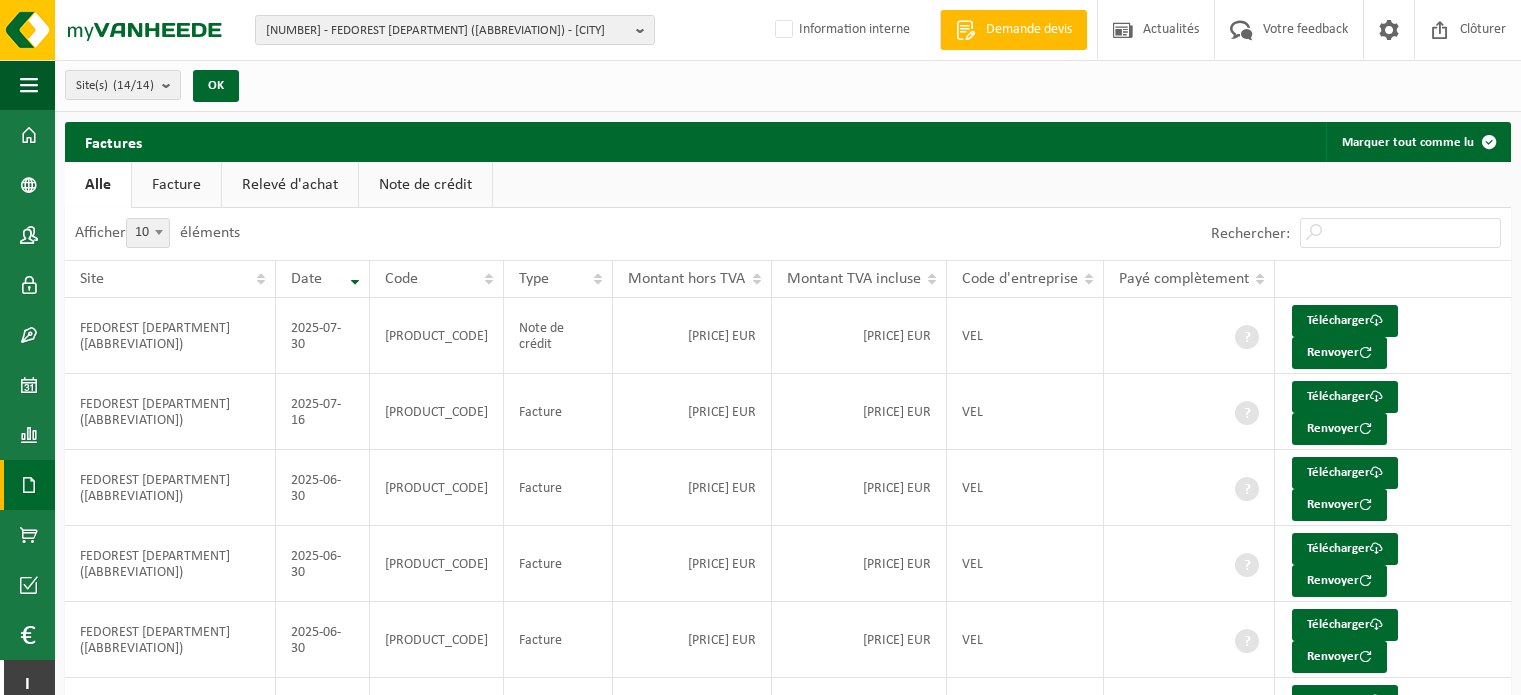 scroll, scrollTop: 0, scrollLeft: 0, axis: both 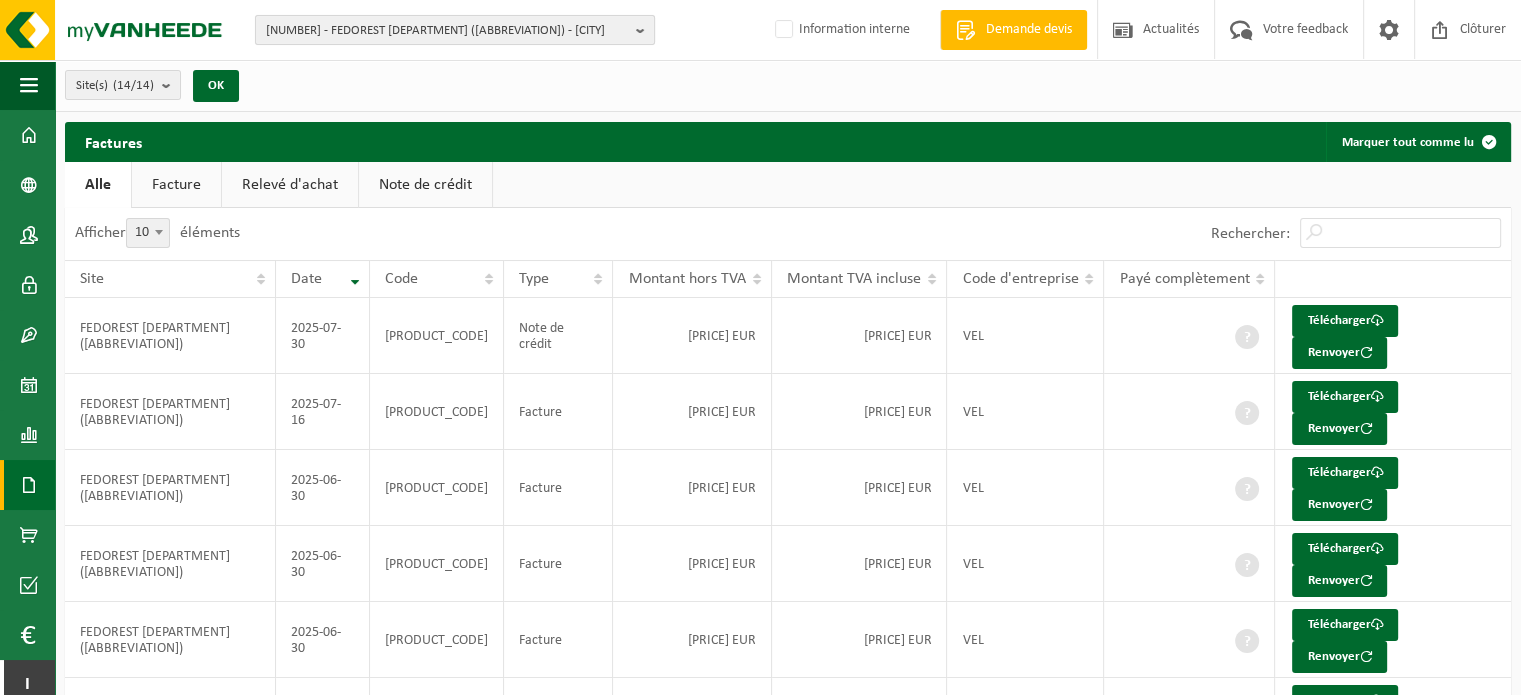 click at bounding box center [645, 30] 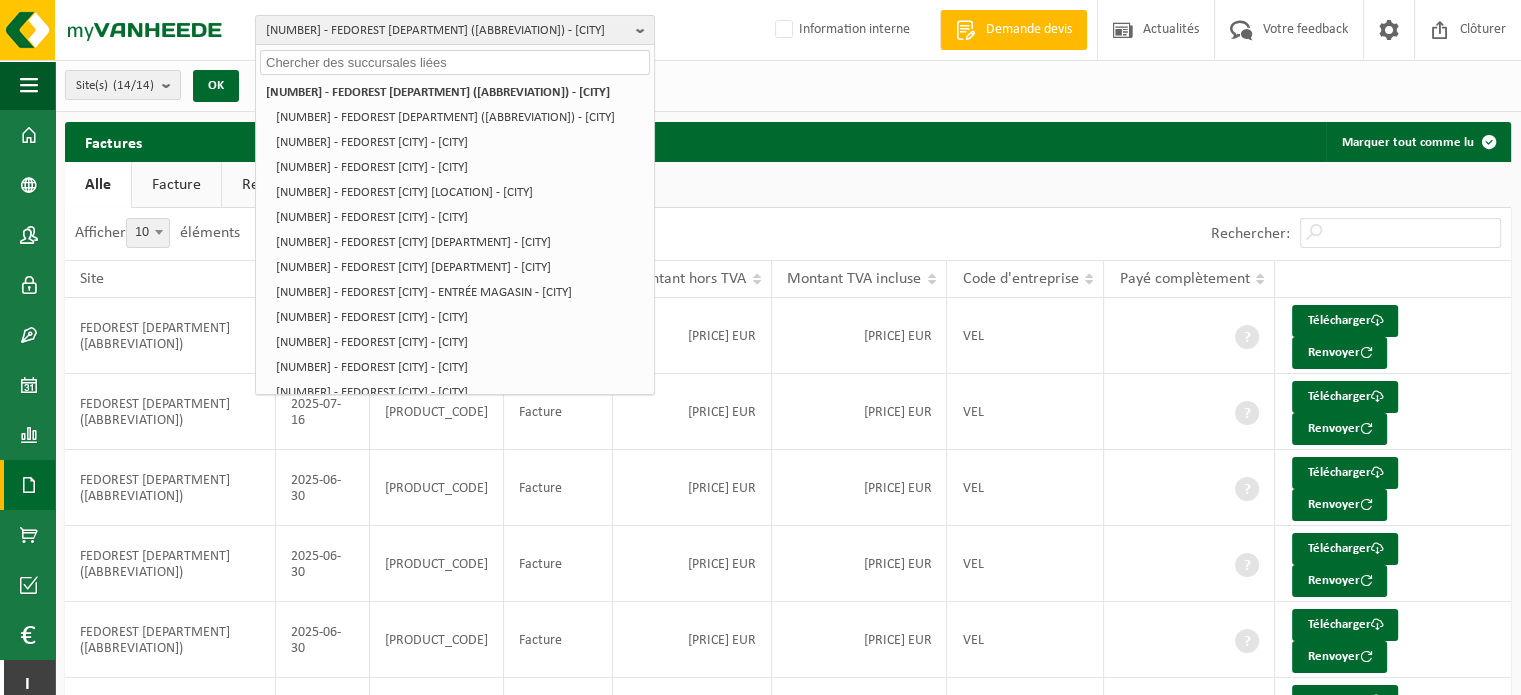 click at bounding box center (455, 62) 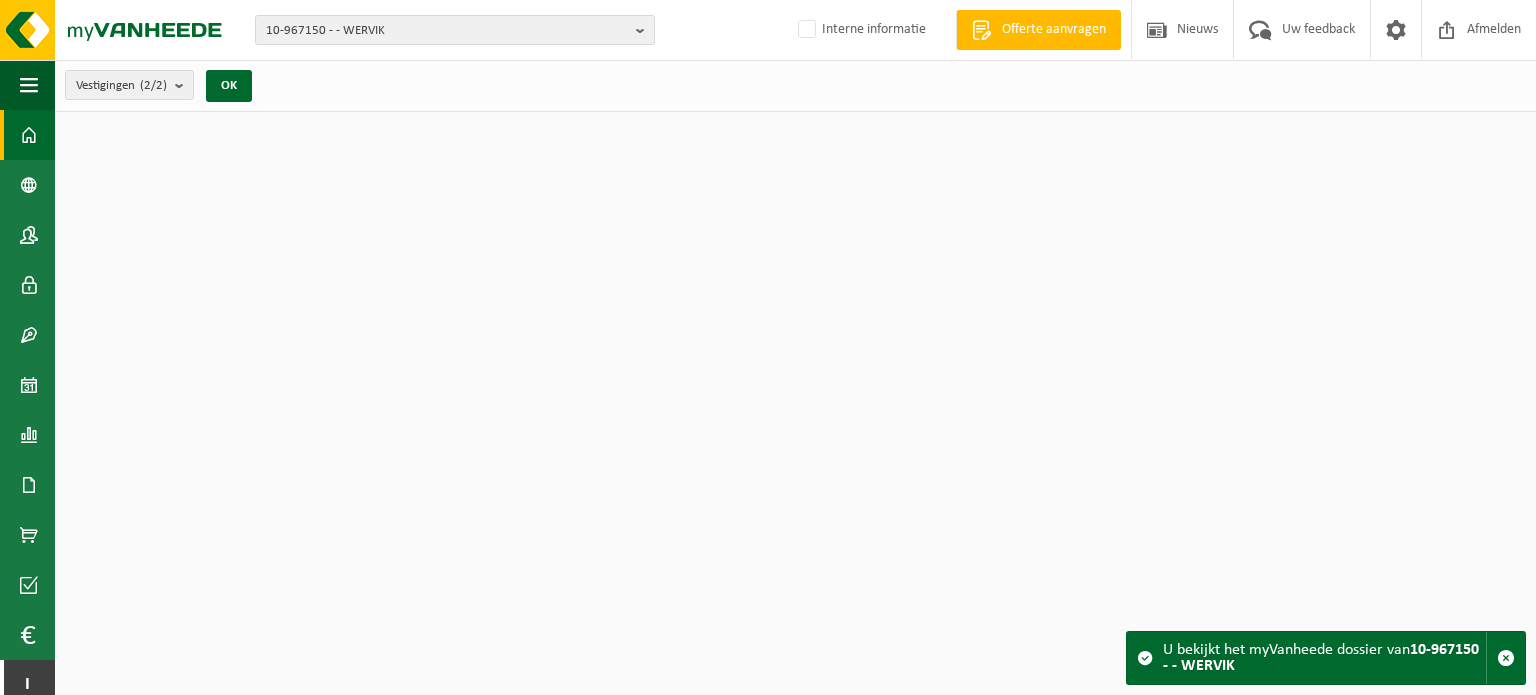 scroll, scrollTop: 0, scrollLeft: 0, axis: both 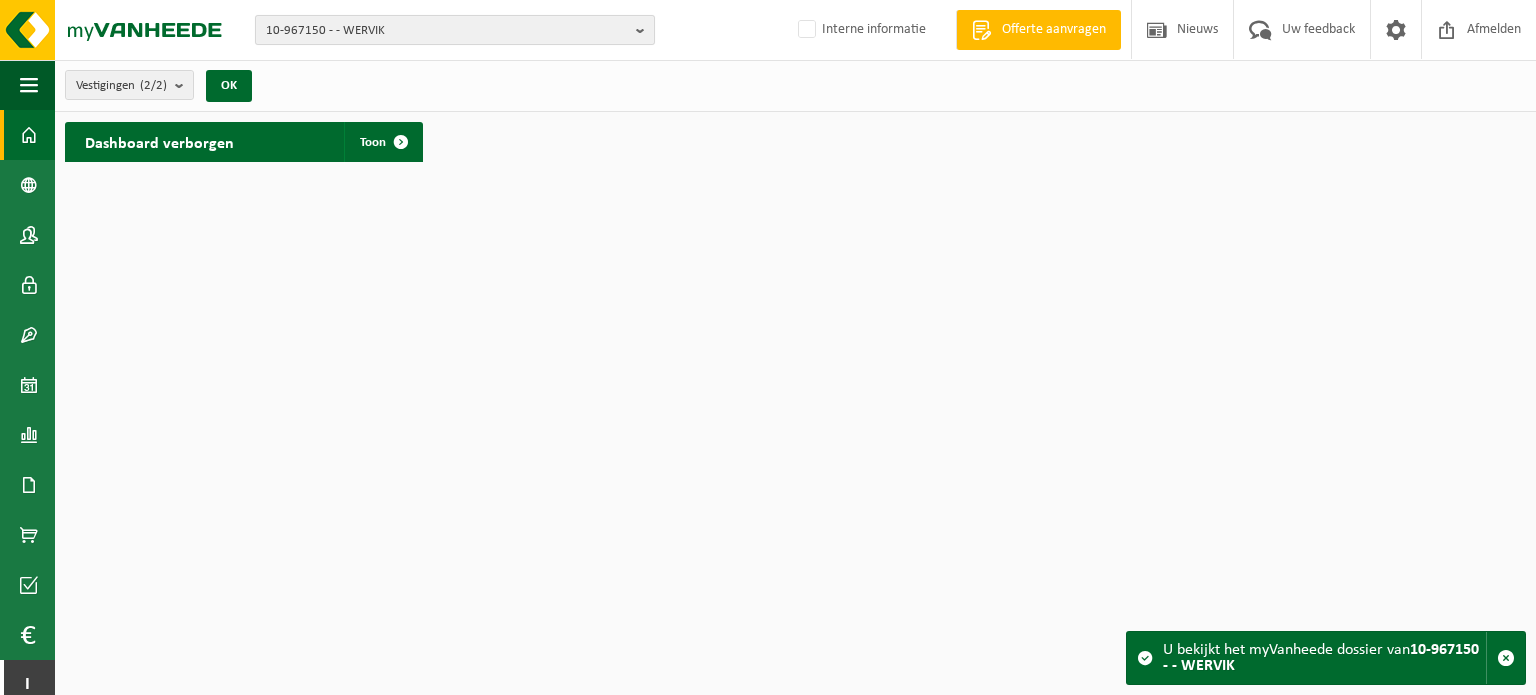 click at bounding box center (645, 30) 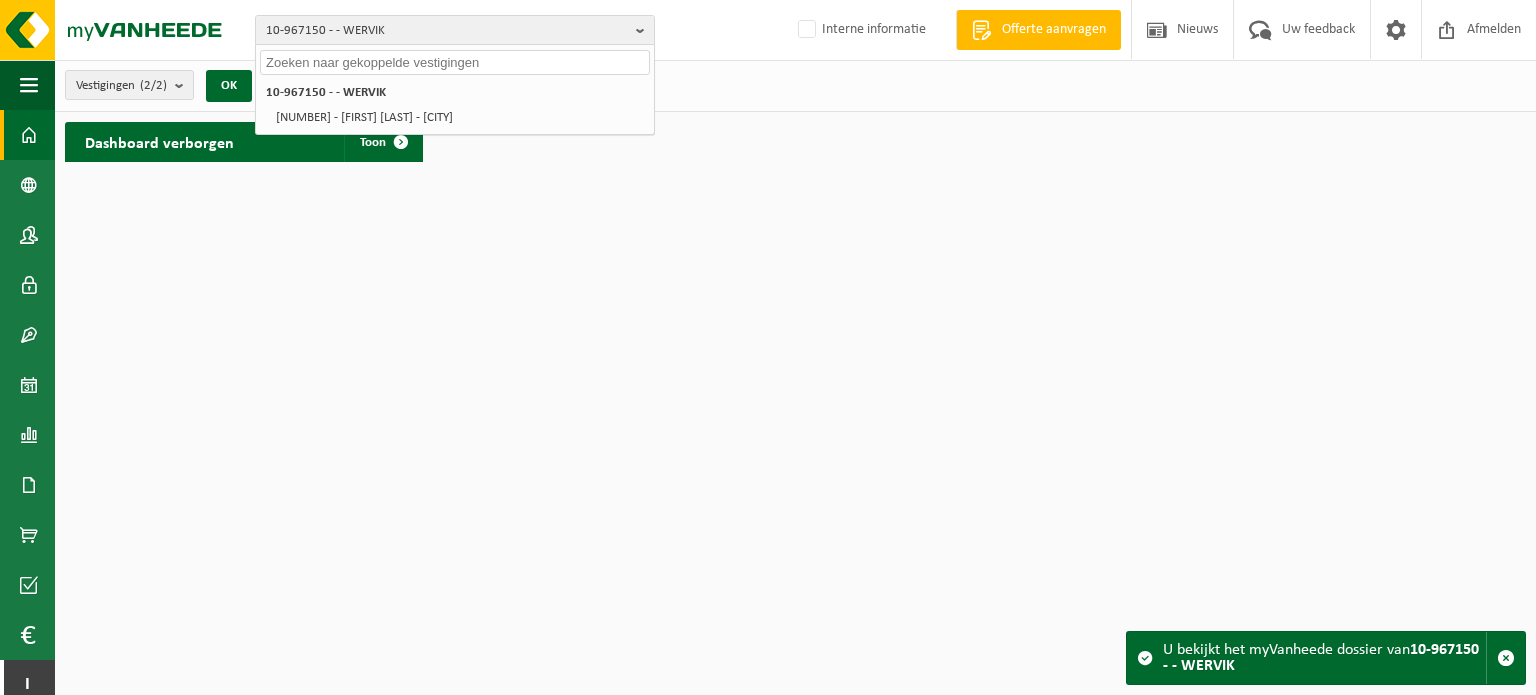 click at bounding box center [455, 62] 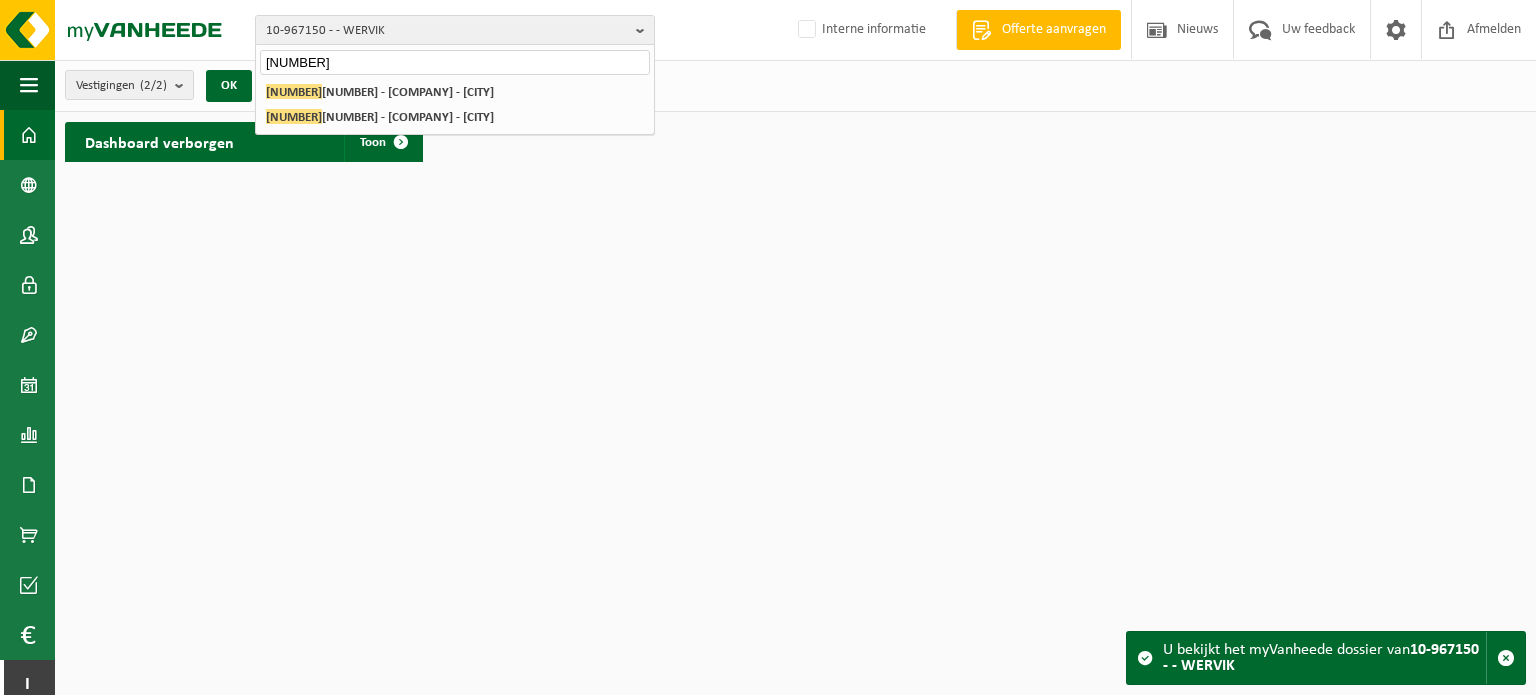 type on "01-074221" 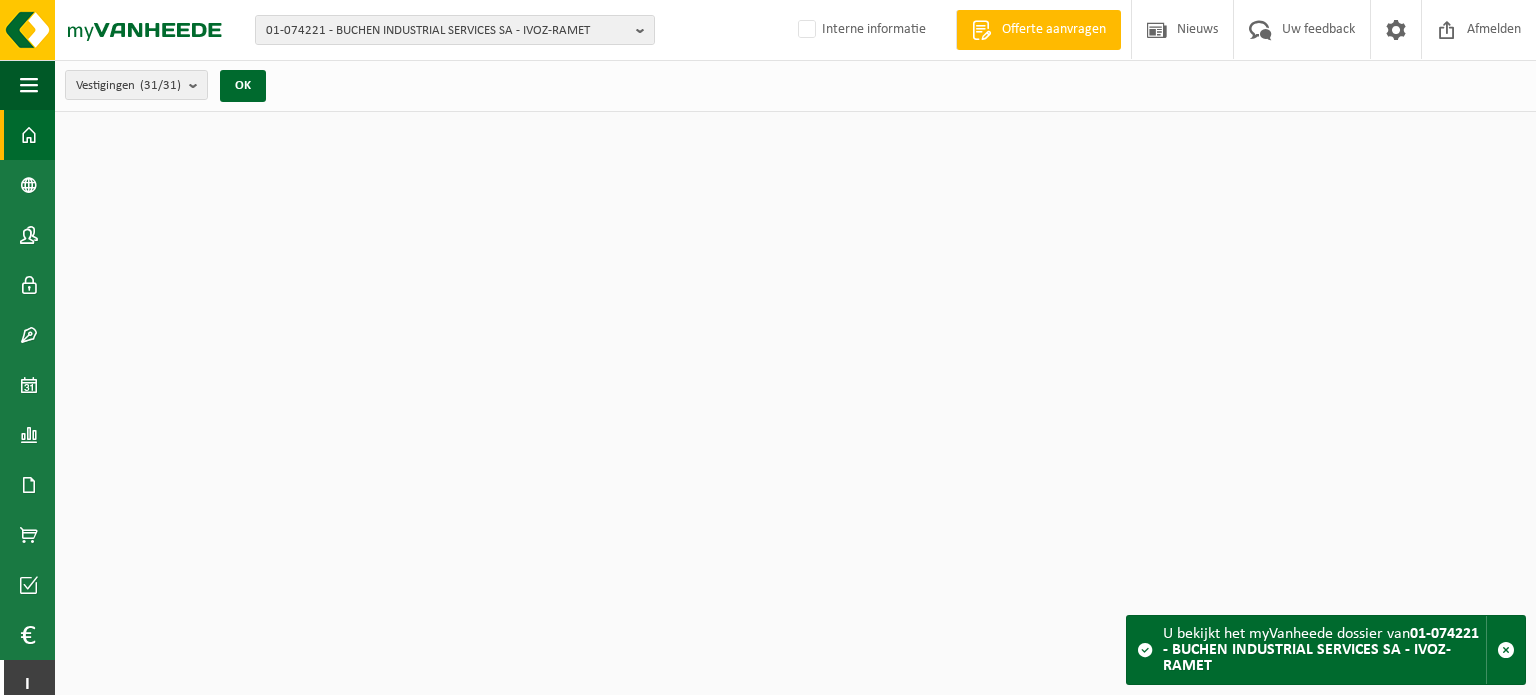 scroll, scrollTop: 0, scrollLeft: 0, axis: both 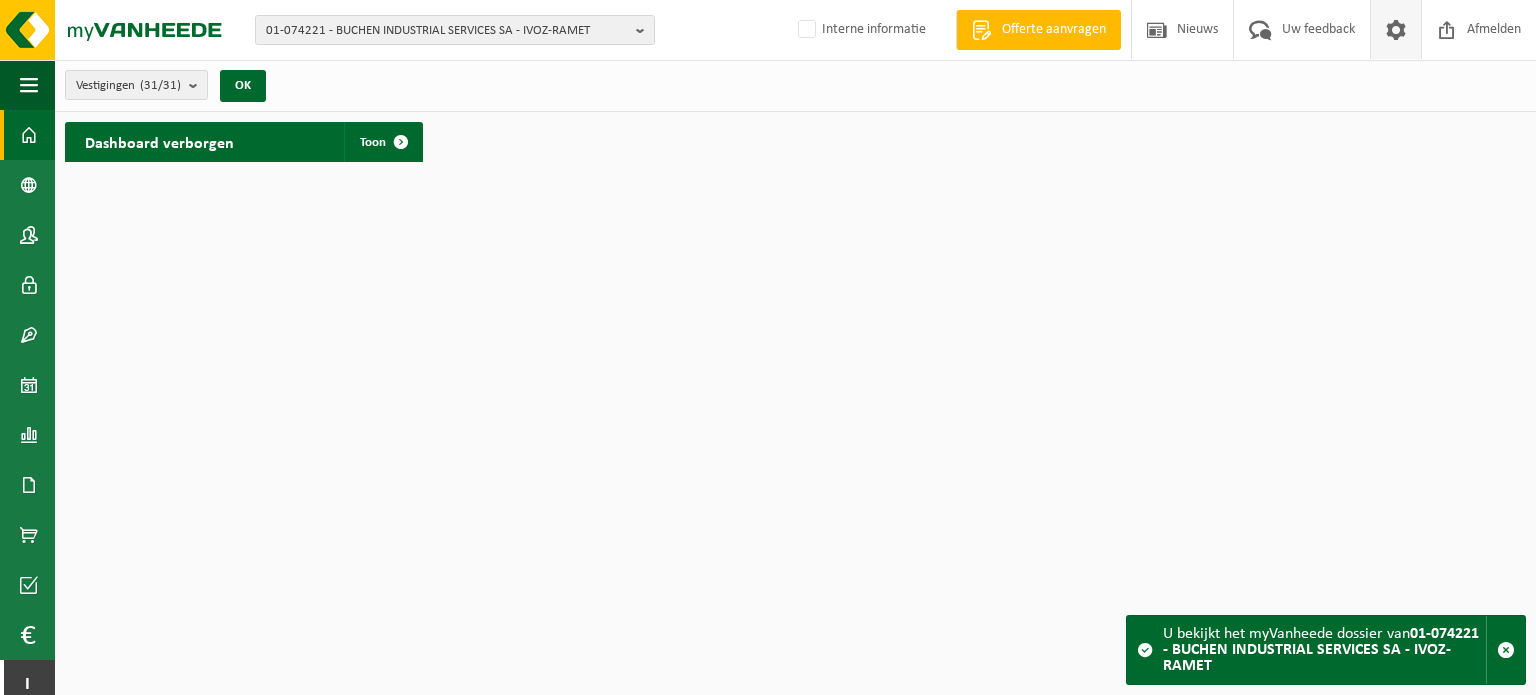 click at bounding box center [1396, 29] 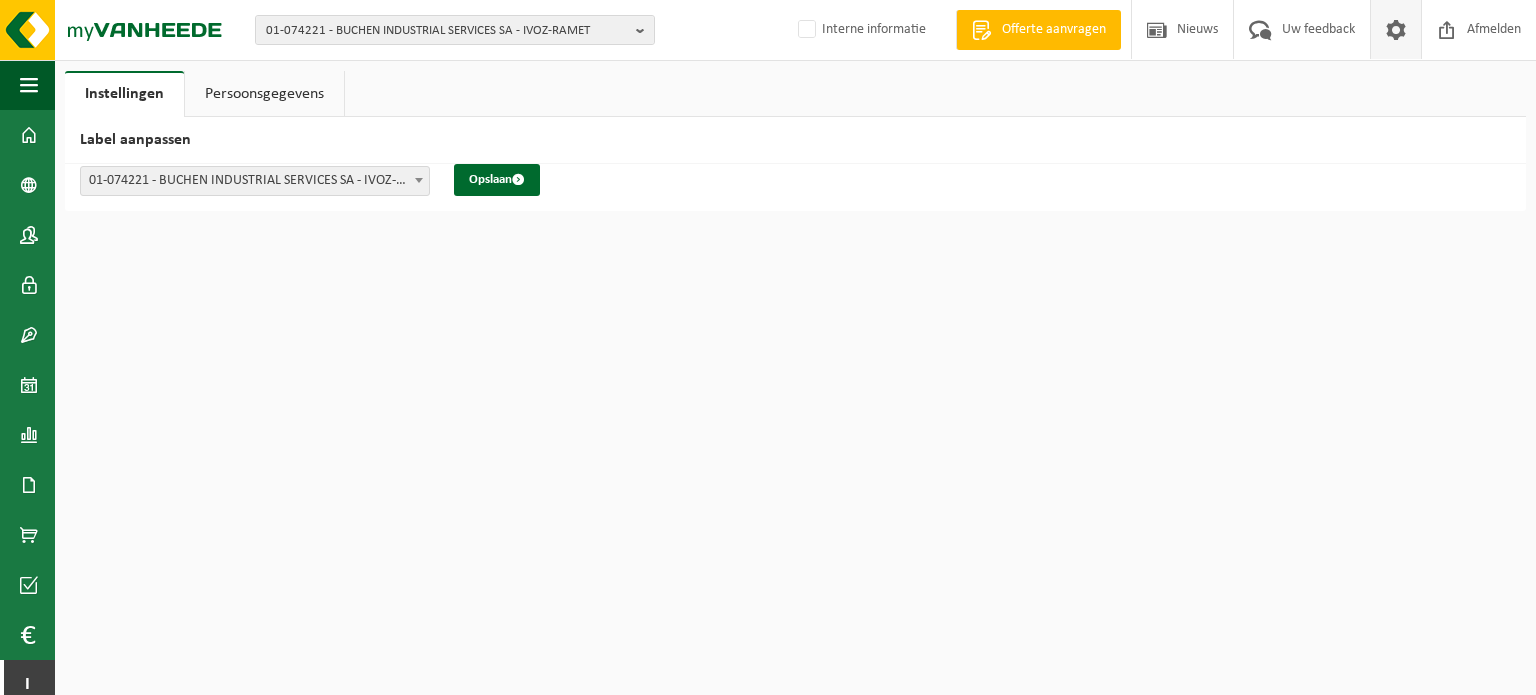 scroll, scrollTop: 0, scrollLeft: 0, axis: both 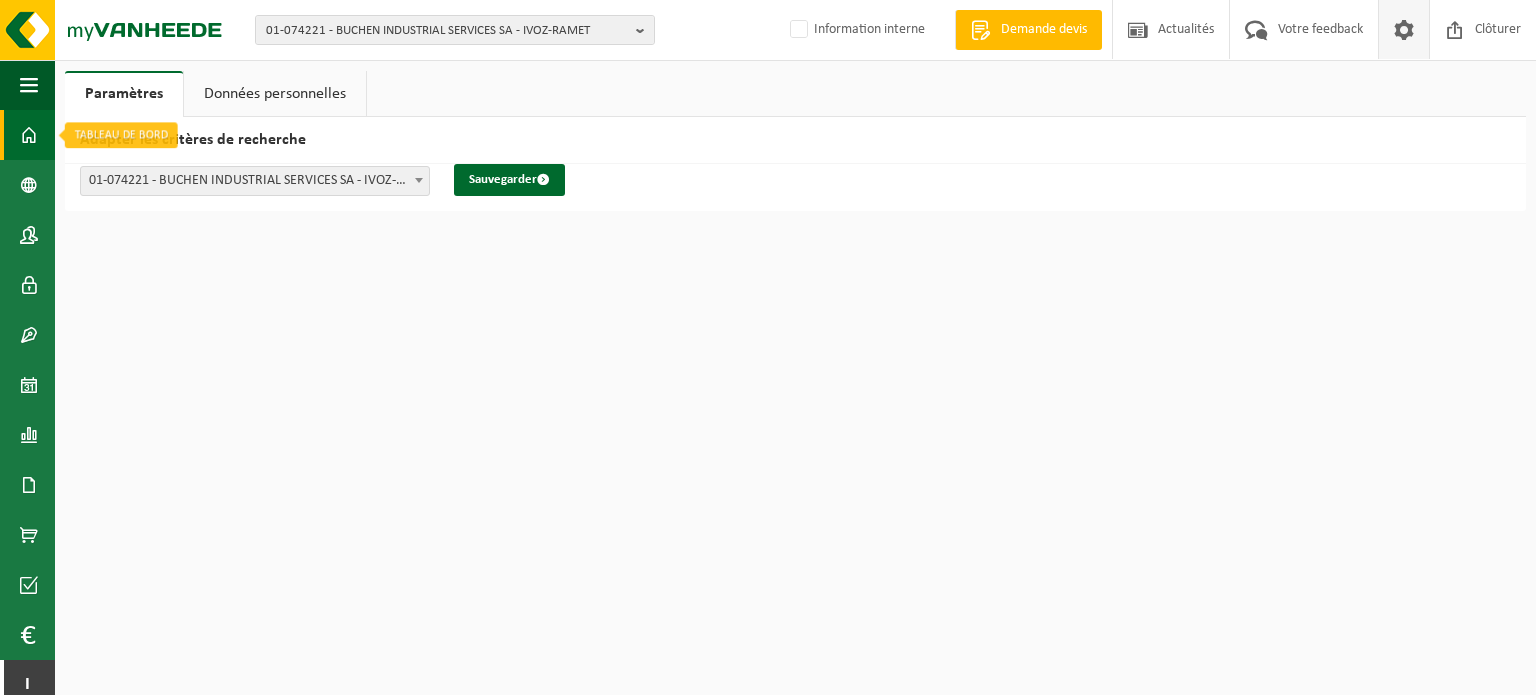 click at bounding box center [29, 135] 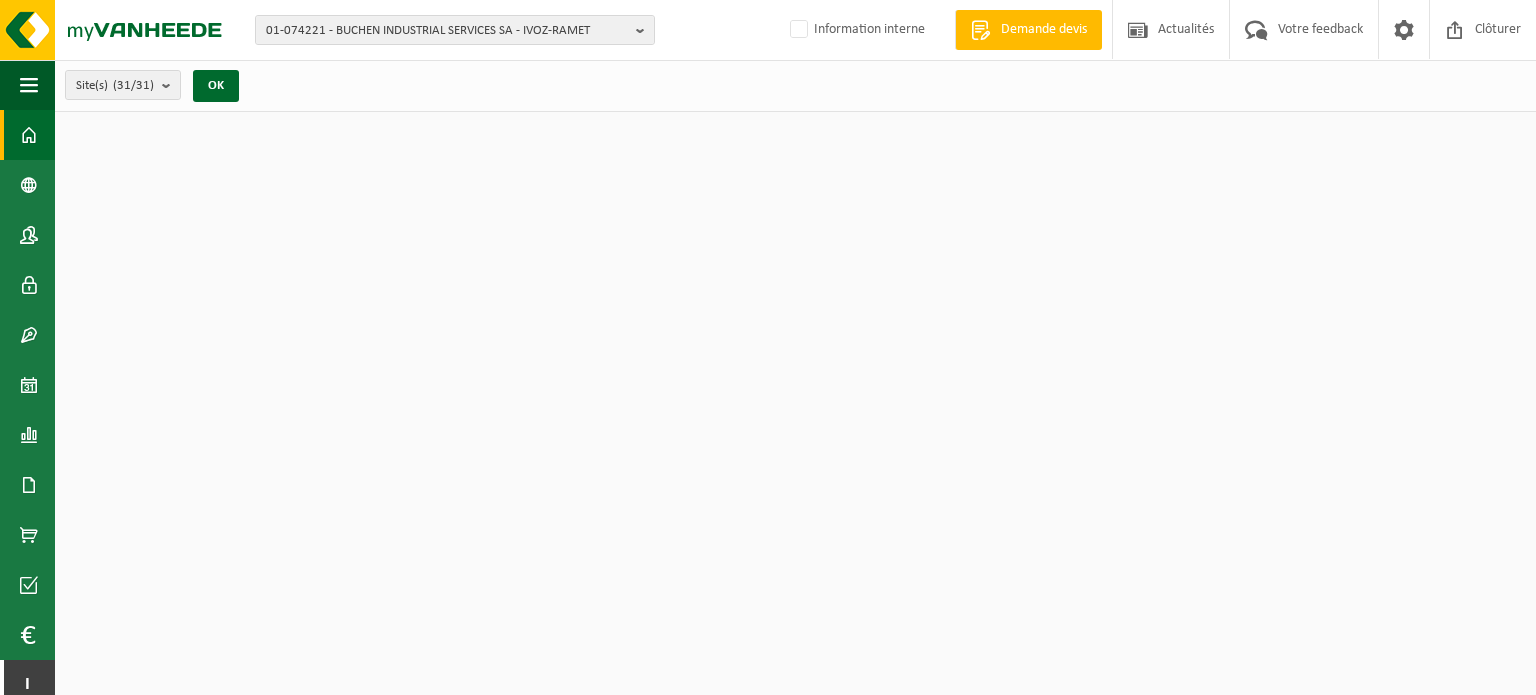 scroll, scrollTop: 0, scrollLeft: 0, axis: both 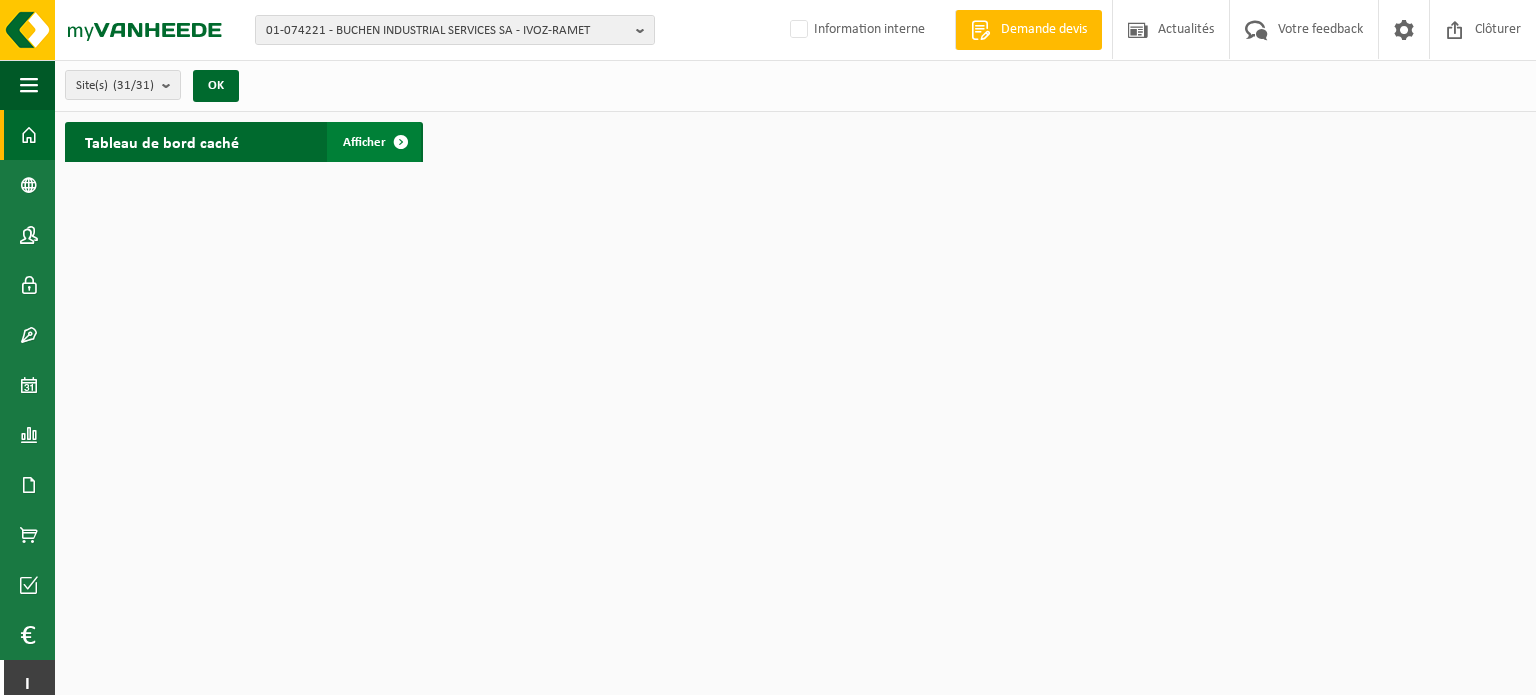 click on "Afficher" at bounding box center [364, 142] 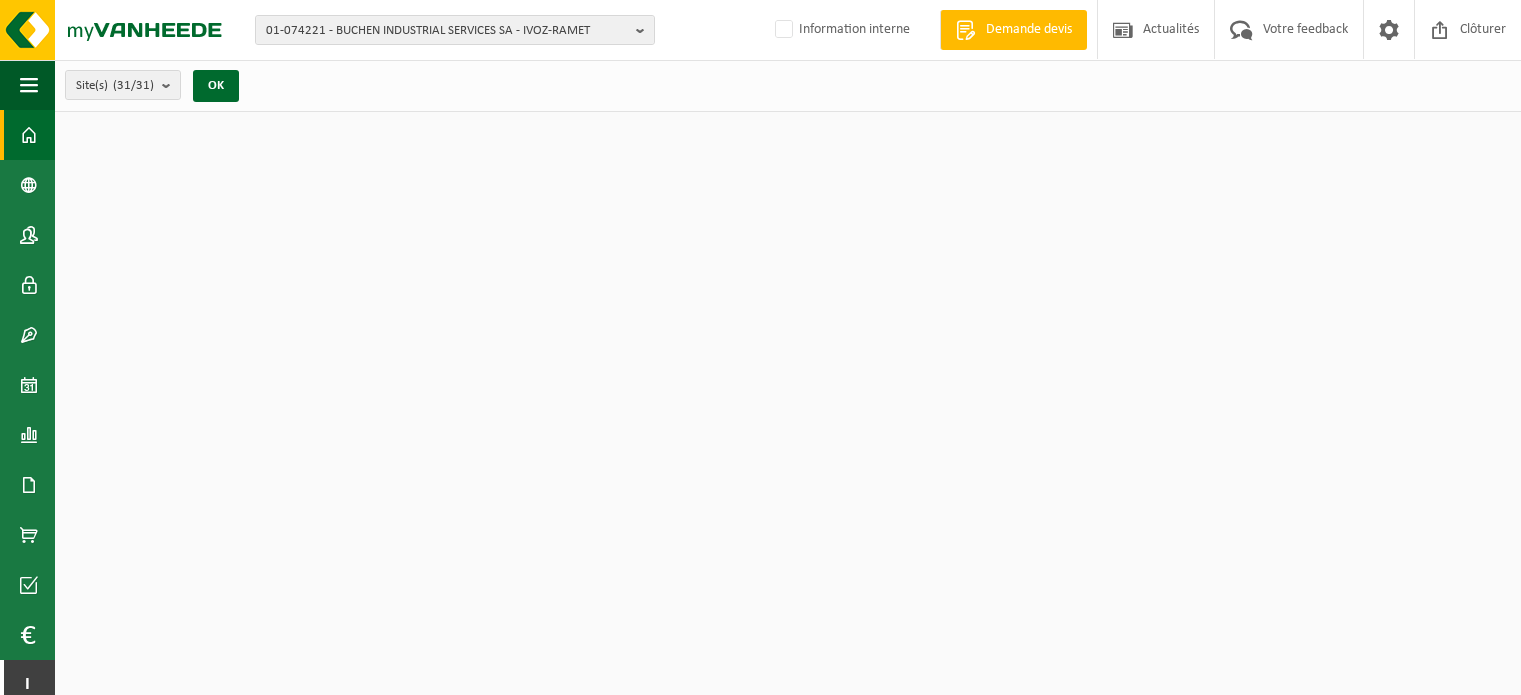 scroll, scrollTop: 0, scrollLeft: 0, axis: both 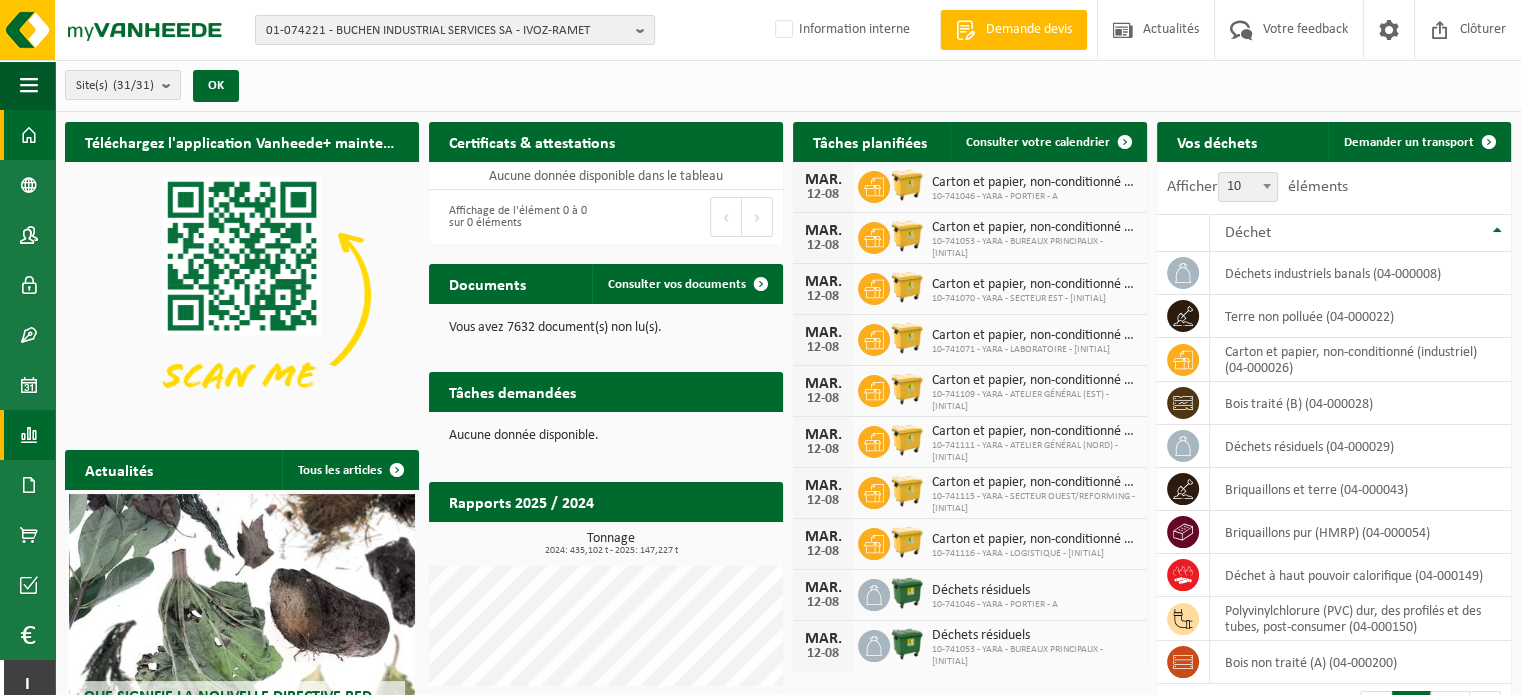 click at bounding box center (29, 435) 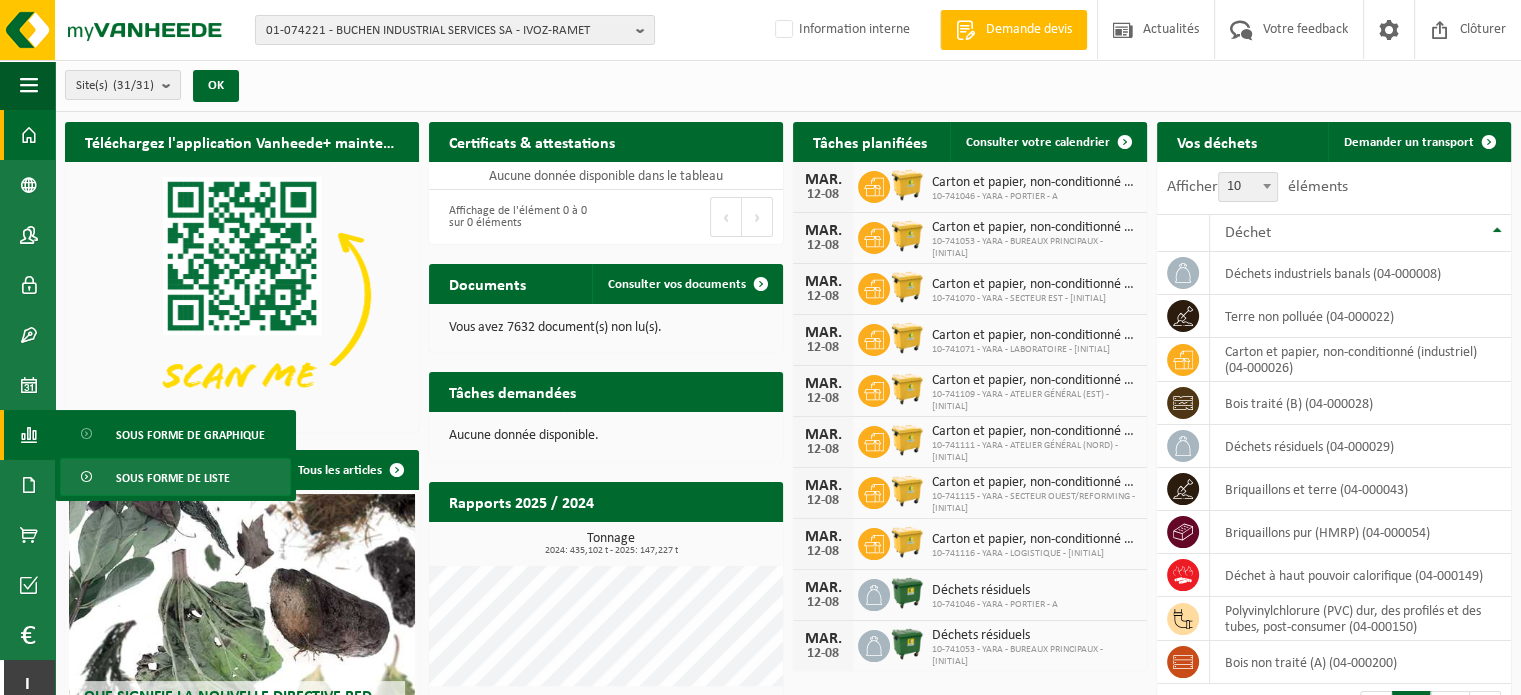 click on "Sous forme de liste" at bounding box center (173, 478) 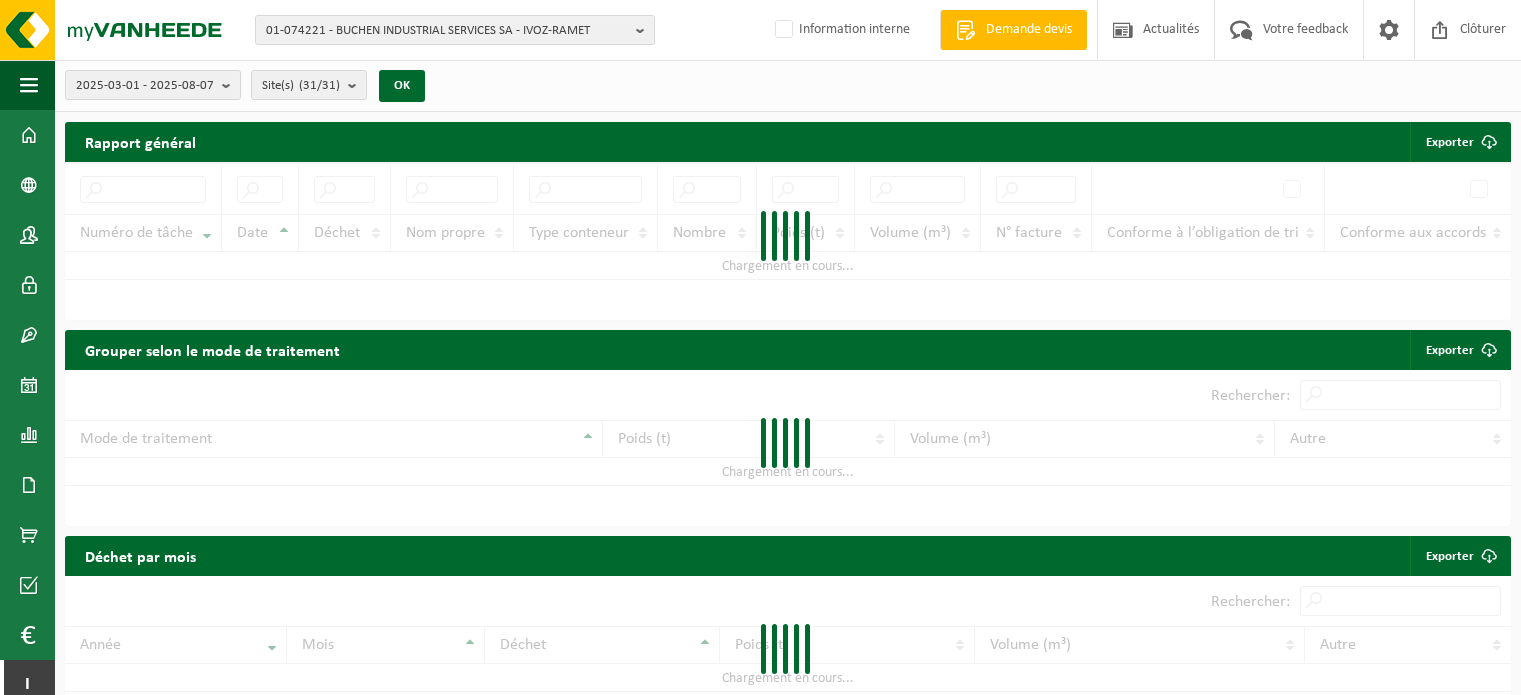 scroll, scrollTop: 0, scrollLeft: 0, axis: both 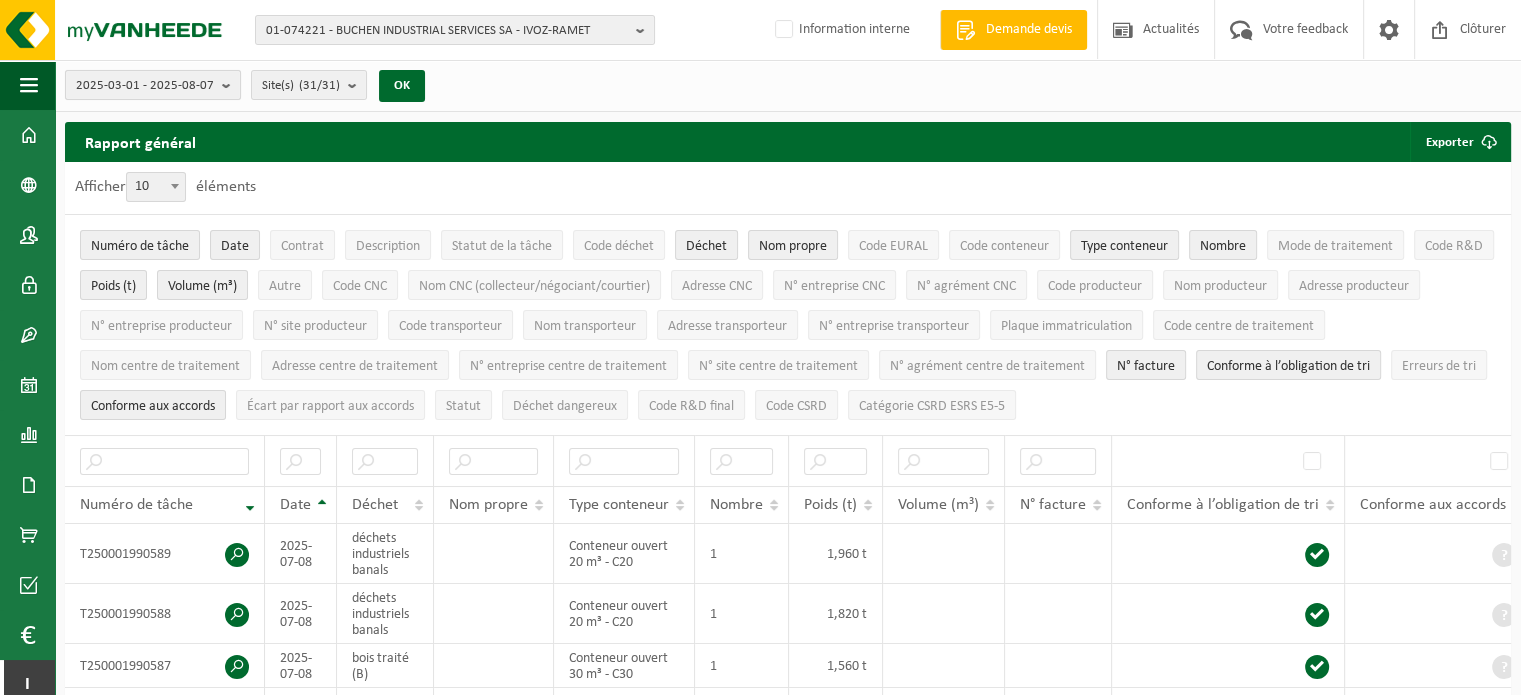 click at bounding box center (231, 85) 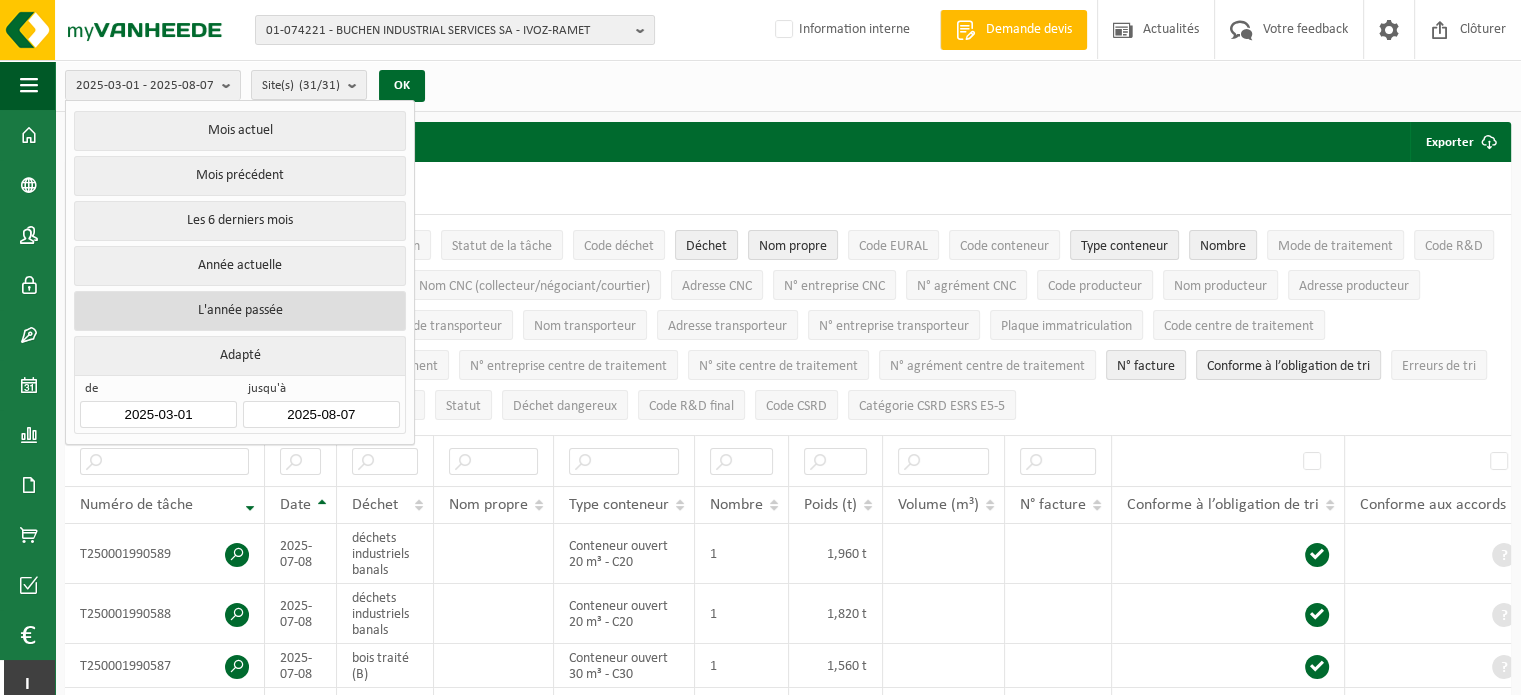 click on "L'année passée" at bounding box center [239, 311] 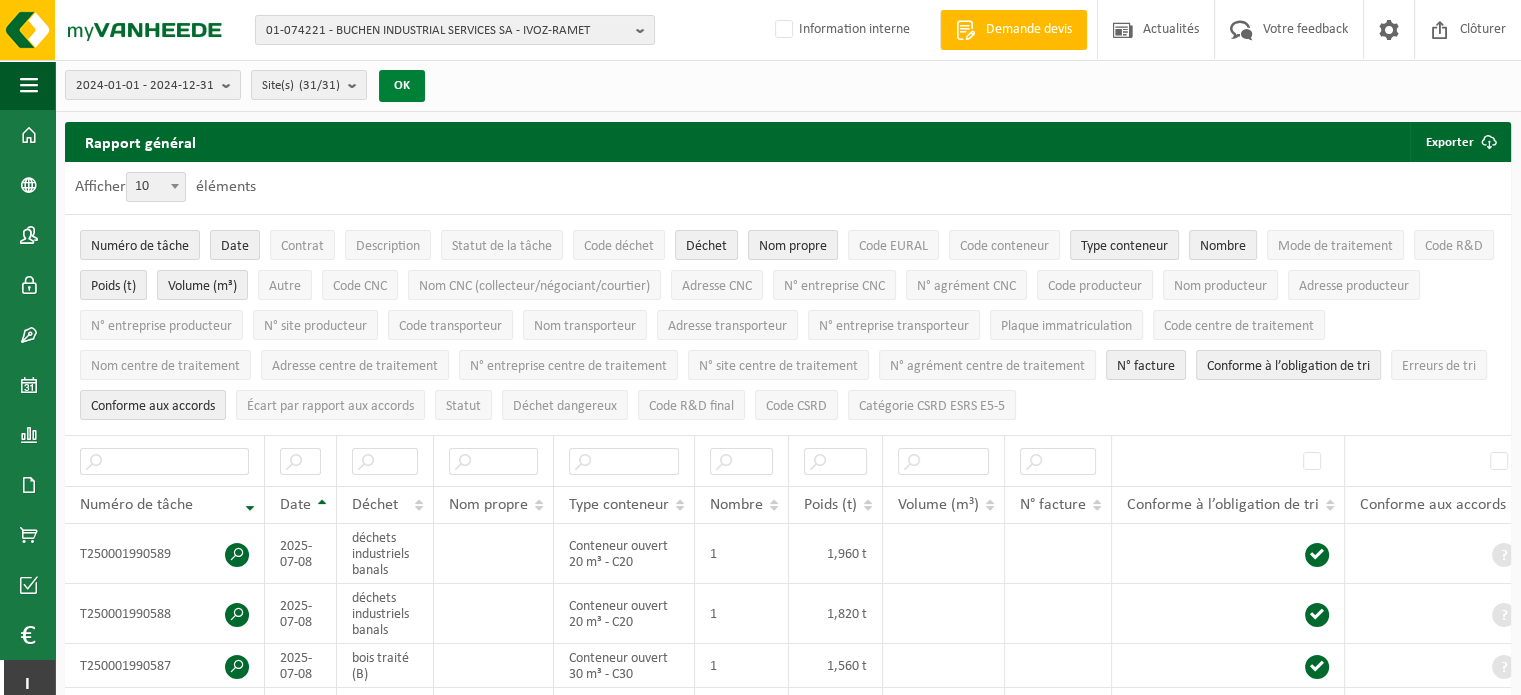 click on "OK" at bounding box center [402, 86] 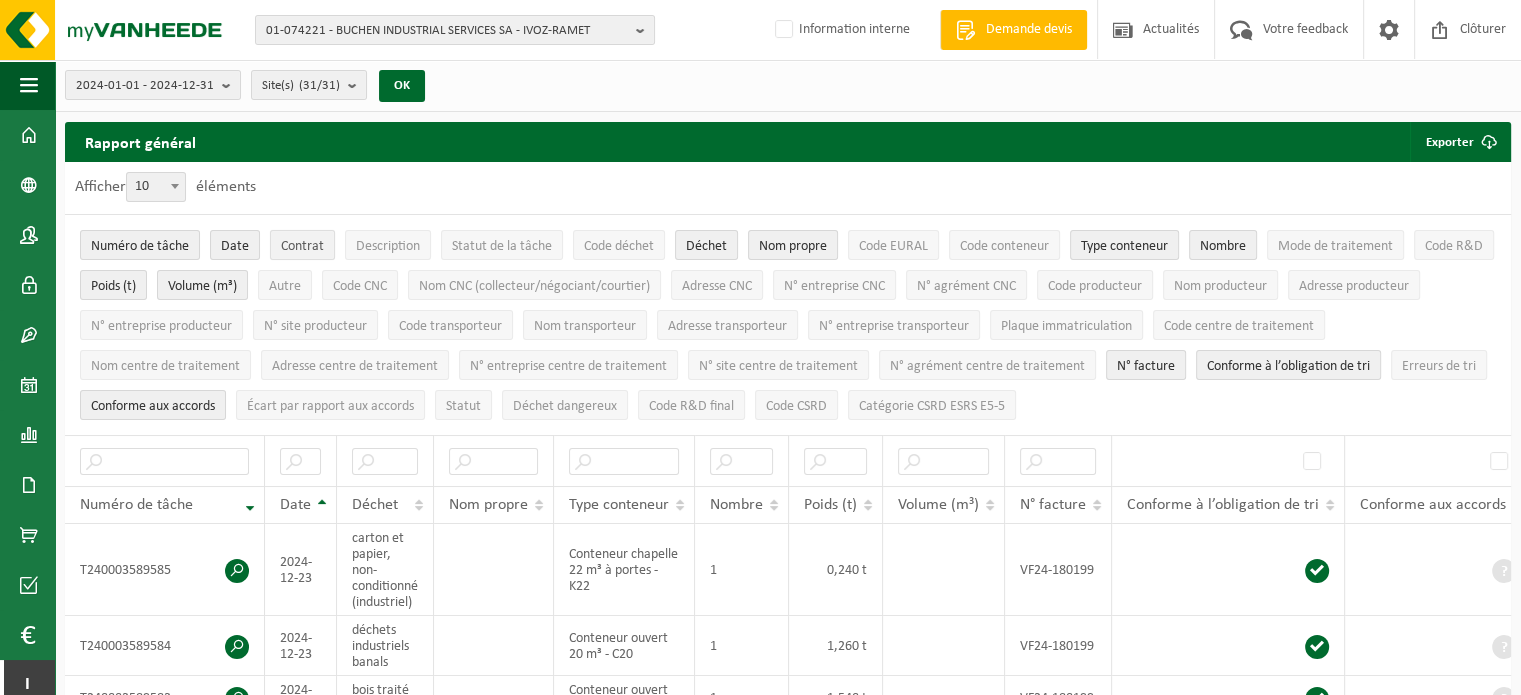 click on "Contrat" at bounding box center (302, 246) 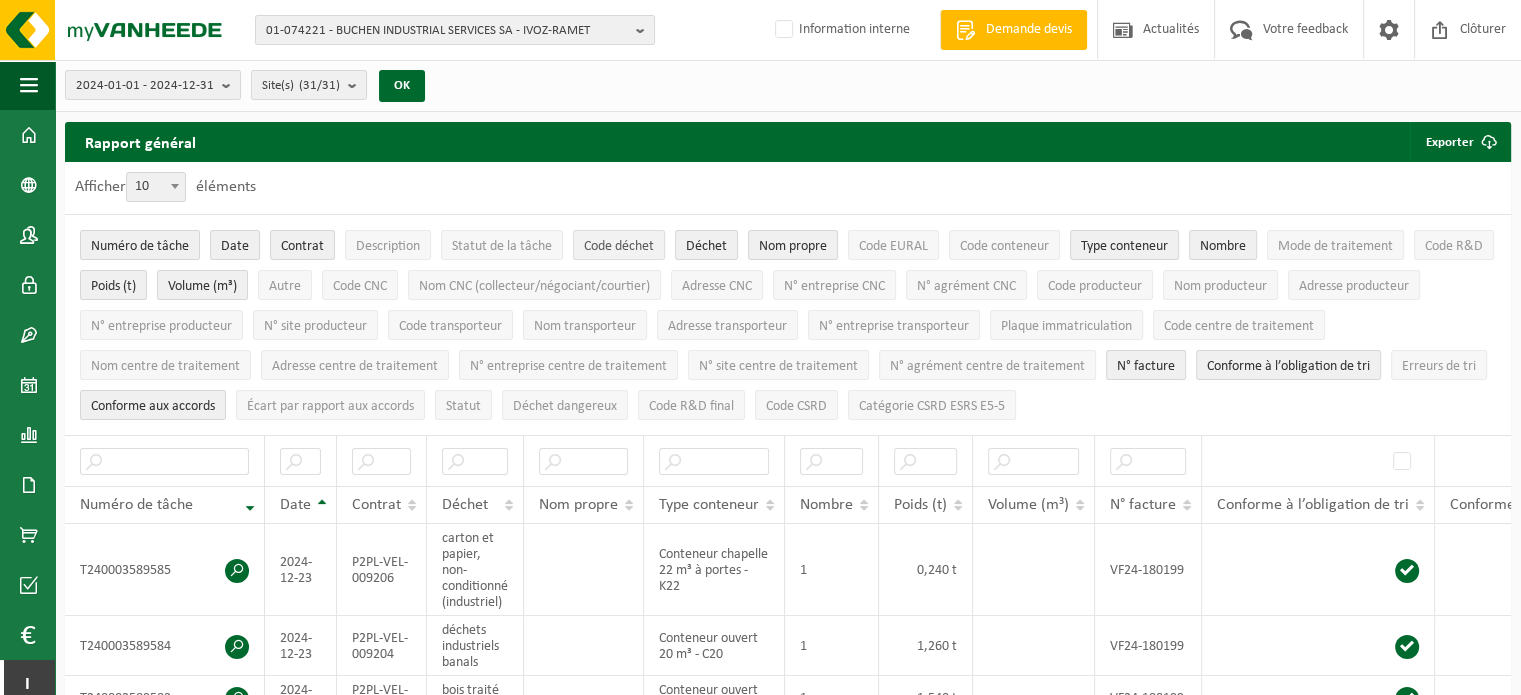 click on "Code déchet" at bounding box center [619, 246] 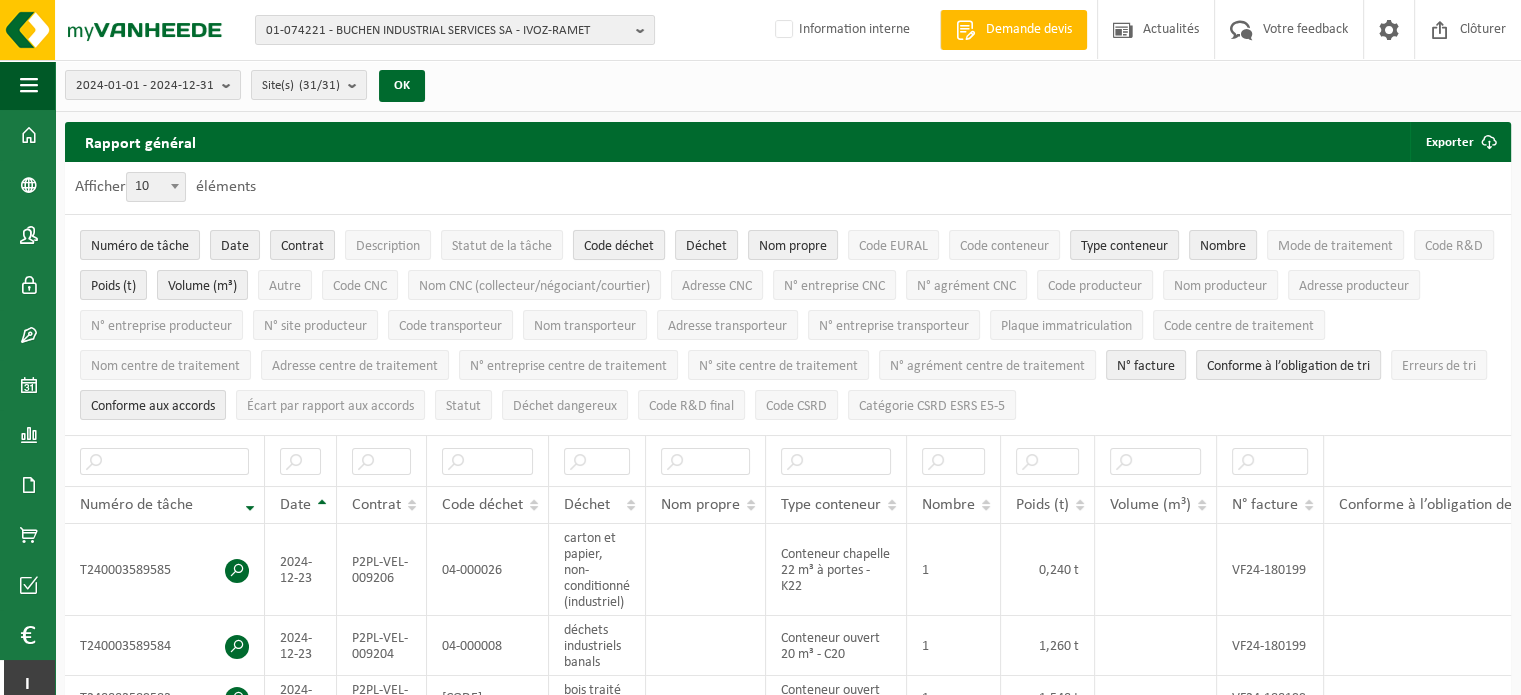 click on "Code déchet" at bounding box center (619, 246) 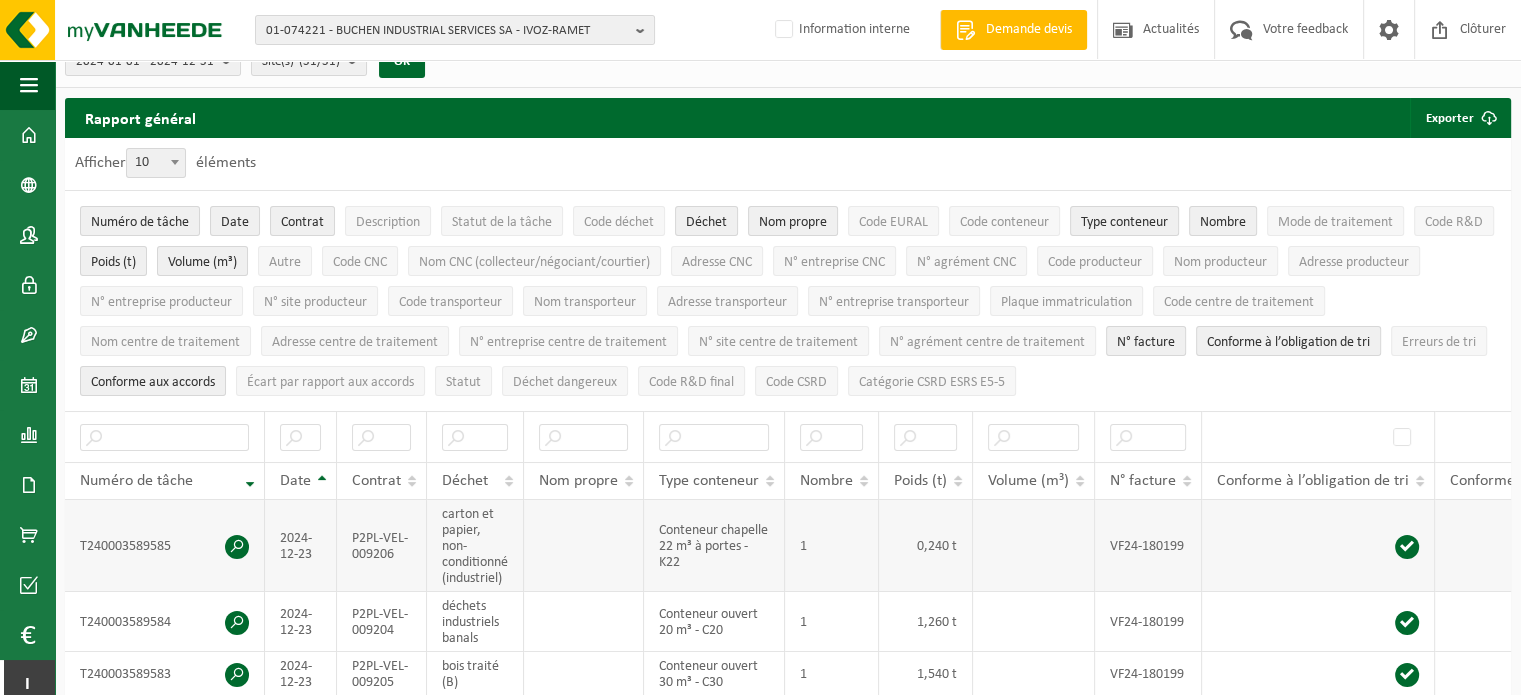 scroll, scrollTop: 0, scrollLeft: 0, axis: both 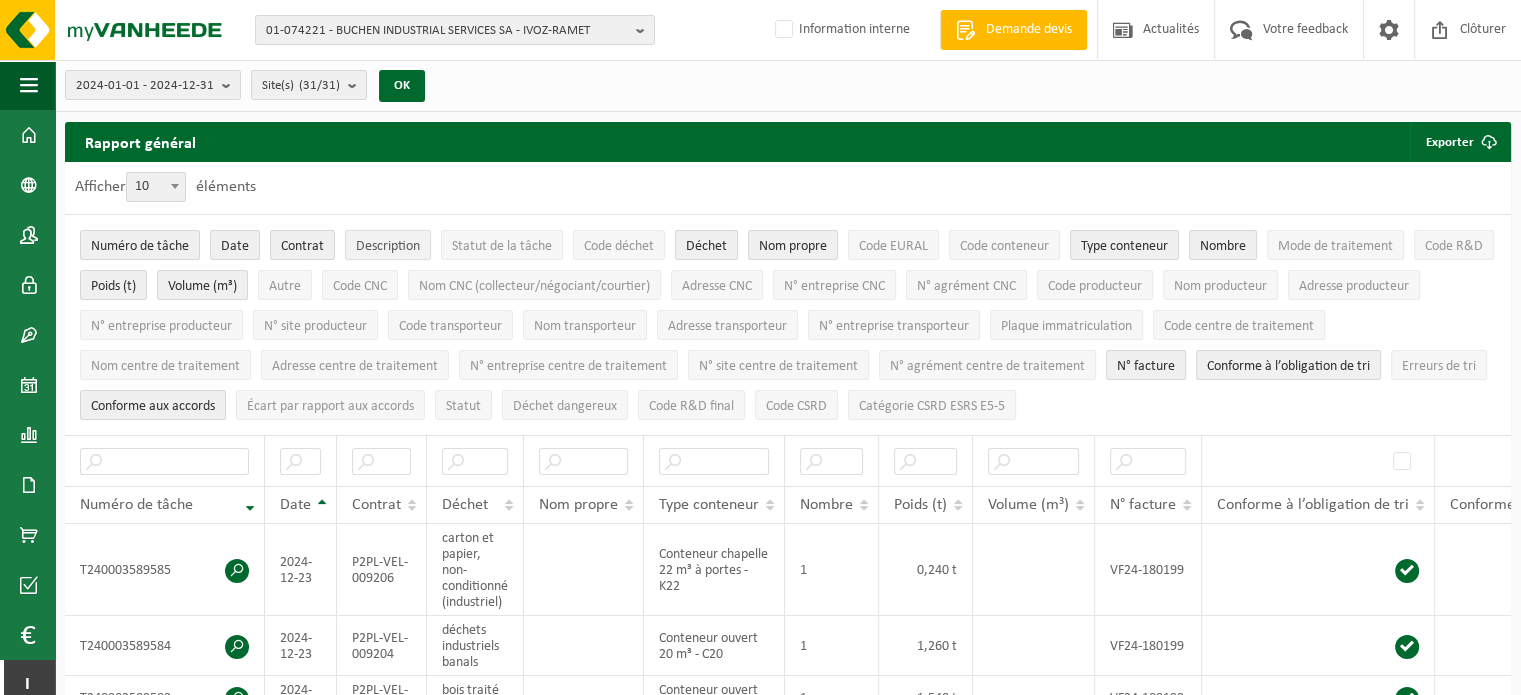 click on "Description" at bounding box center (388, 246) 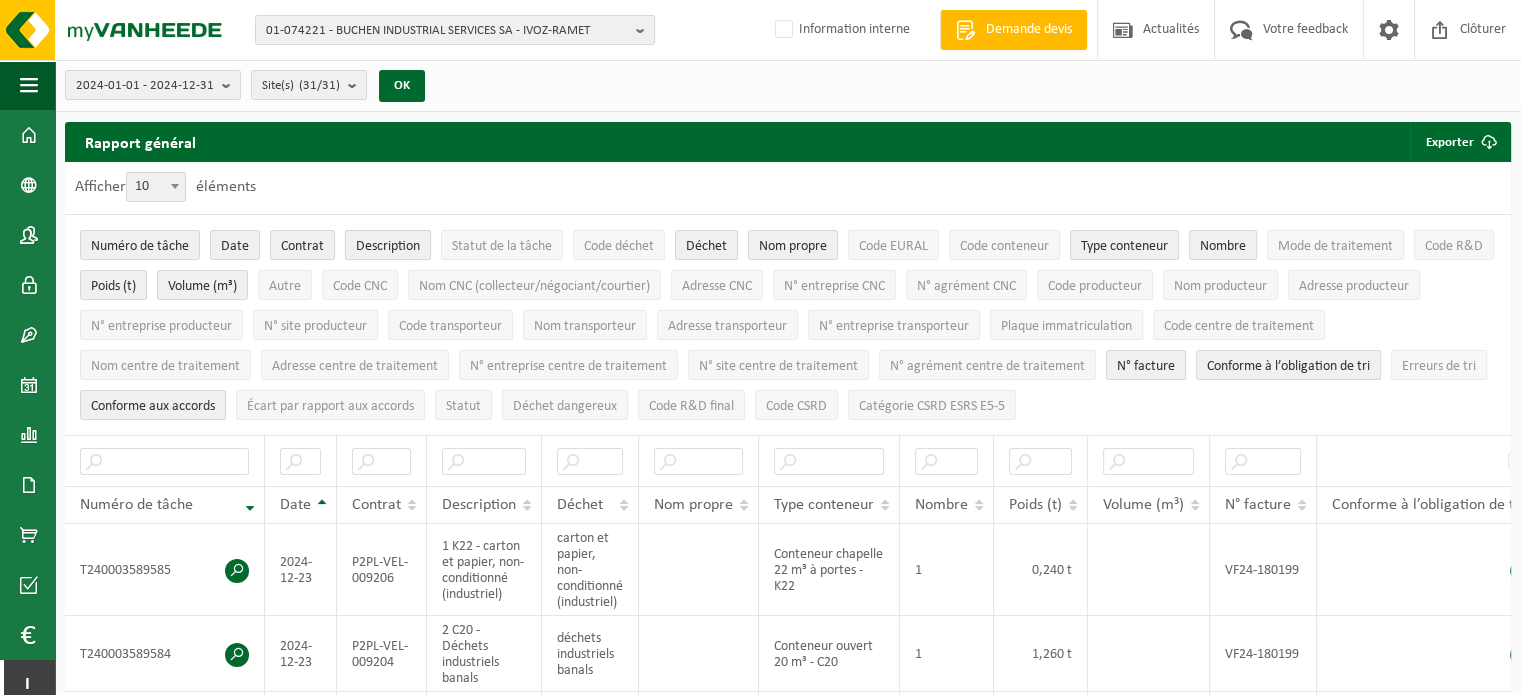 click on "Description" at bounding box center (388, 246) 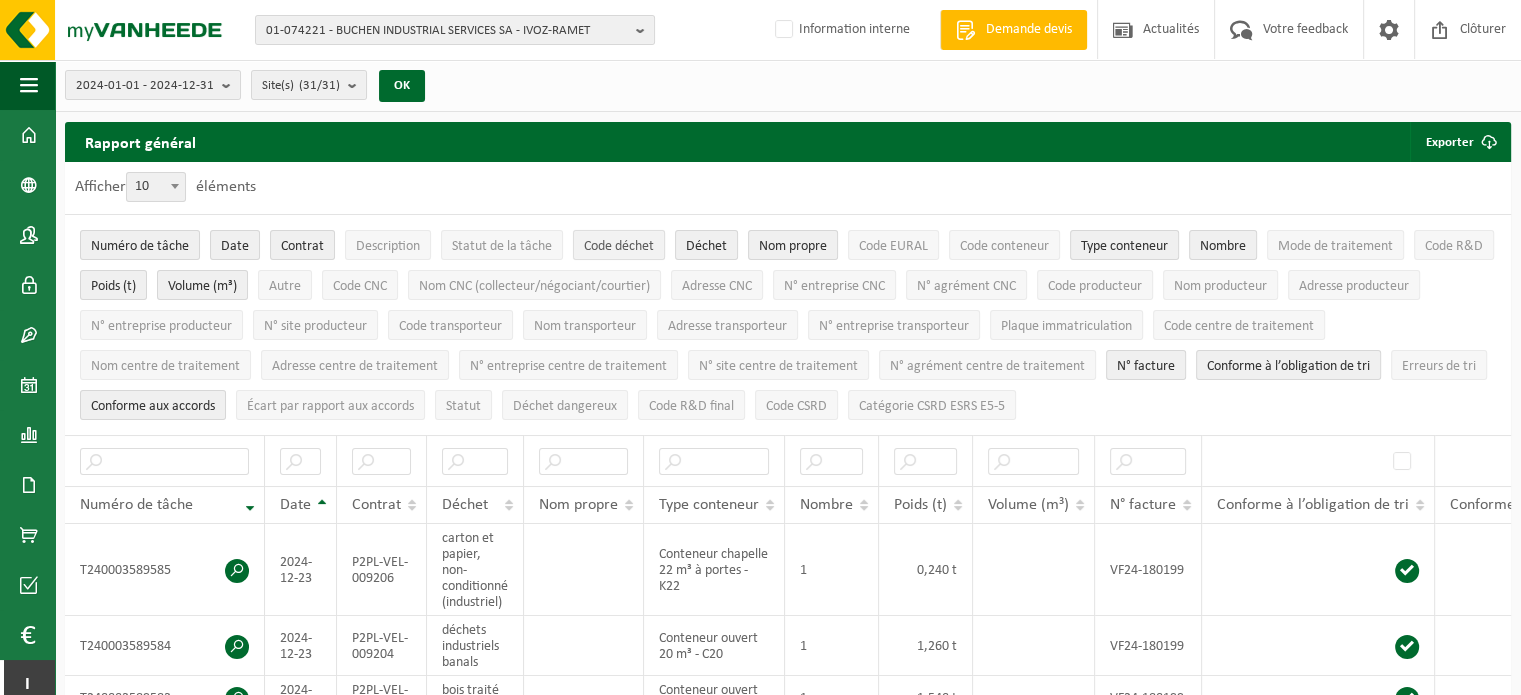 click on "Code déchet" at bounding box center (619, 246) 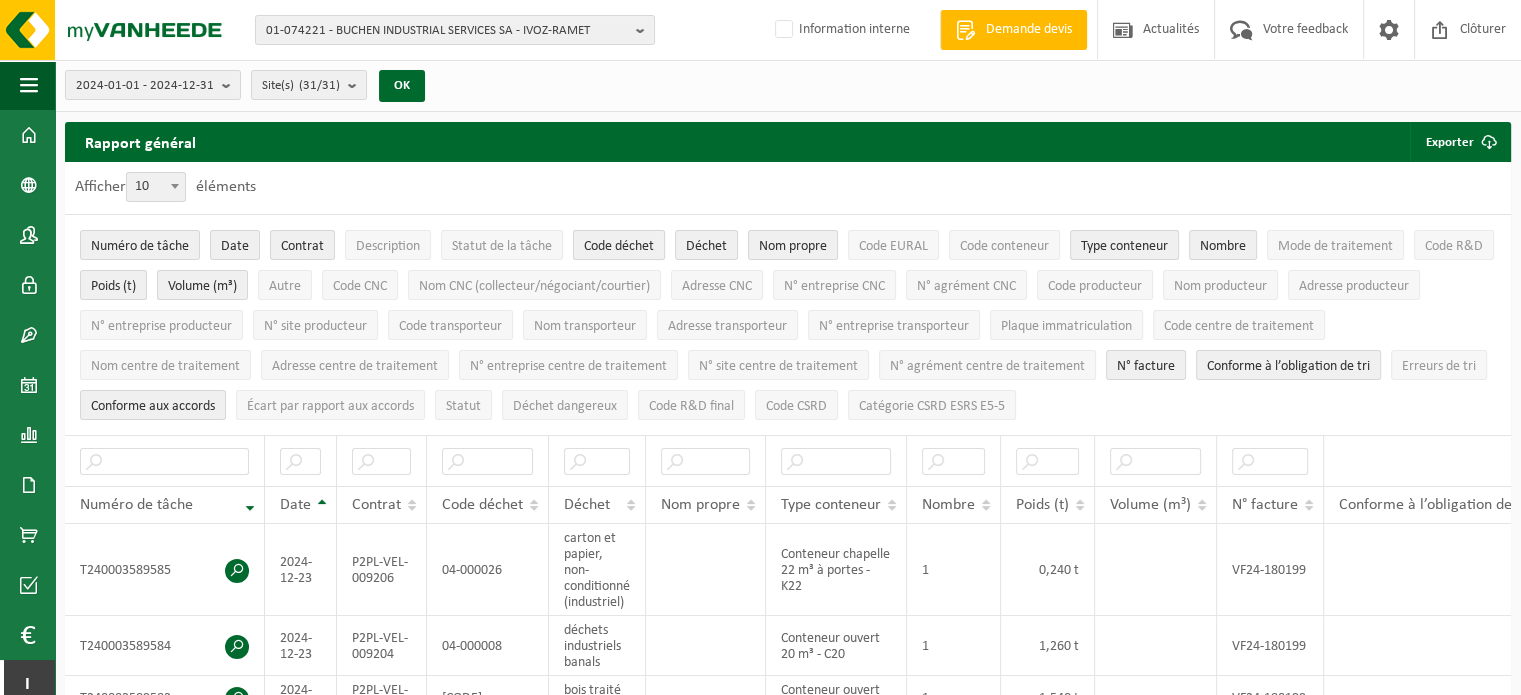 click on "Code déchet" at bounding box center [619, 246] 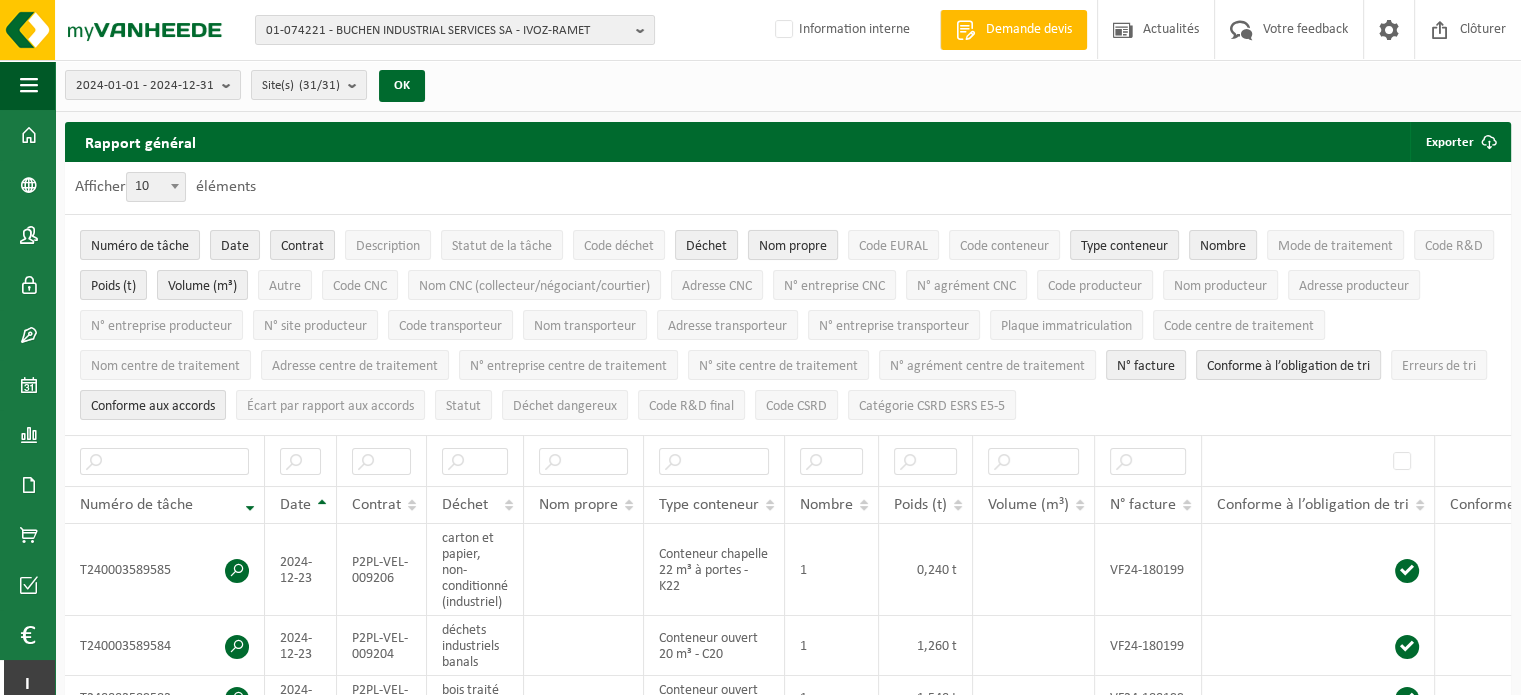click on "Nom propre" at bounding box center (793, 246) 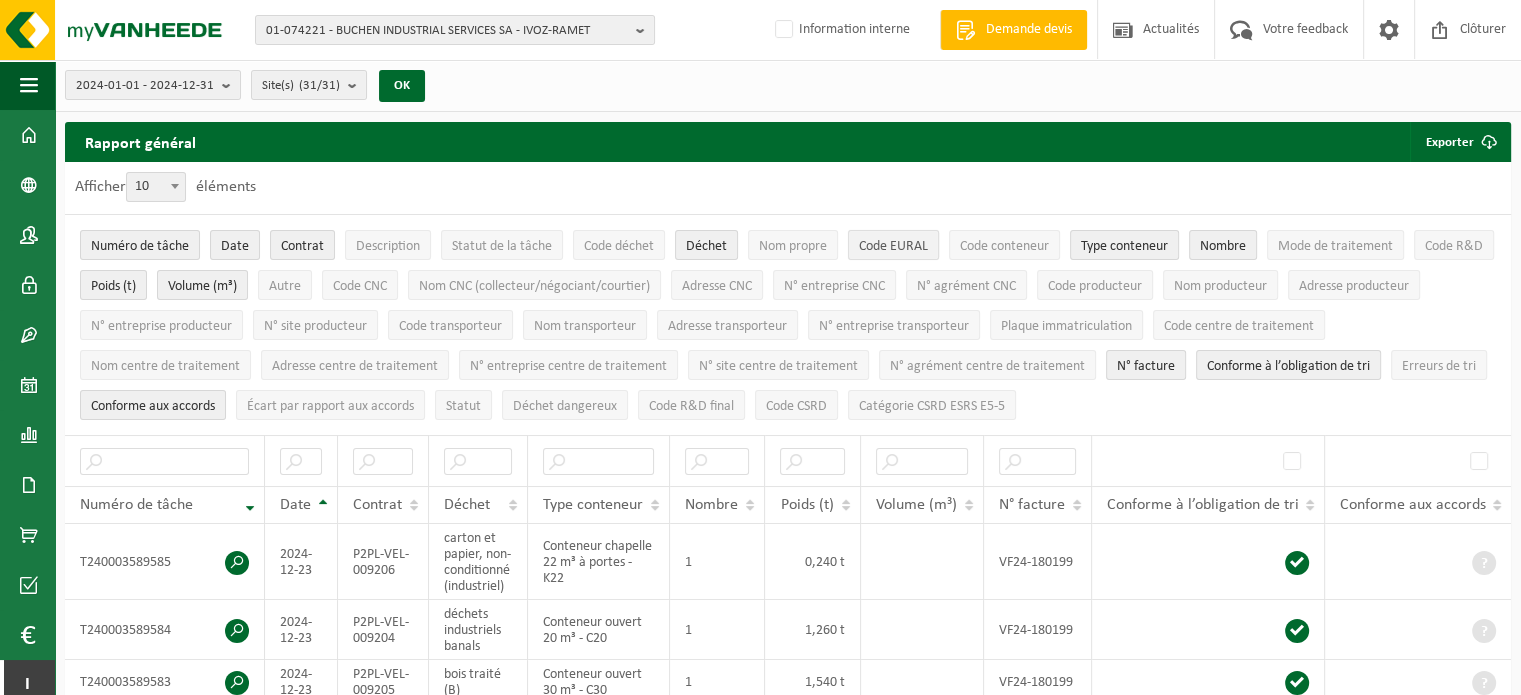 click on "Code EURAL" at bounding box center (893, 245) 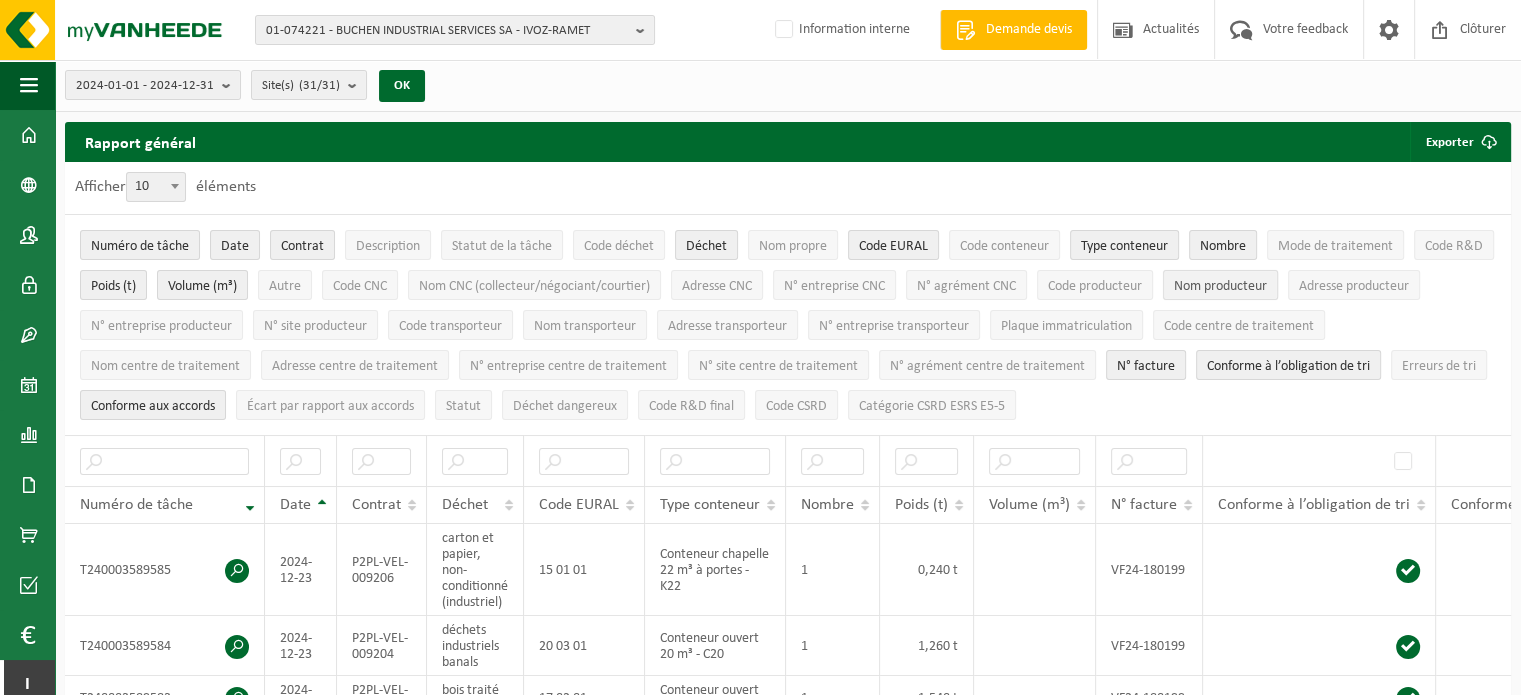 click on "Nom producteur" at bounding box center (1220, 286) 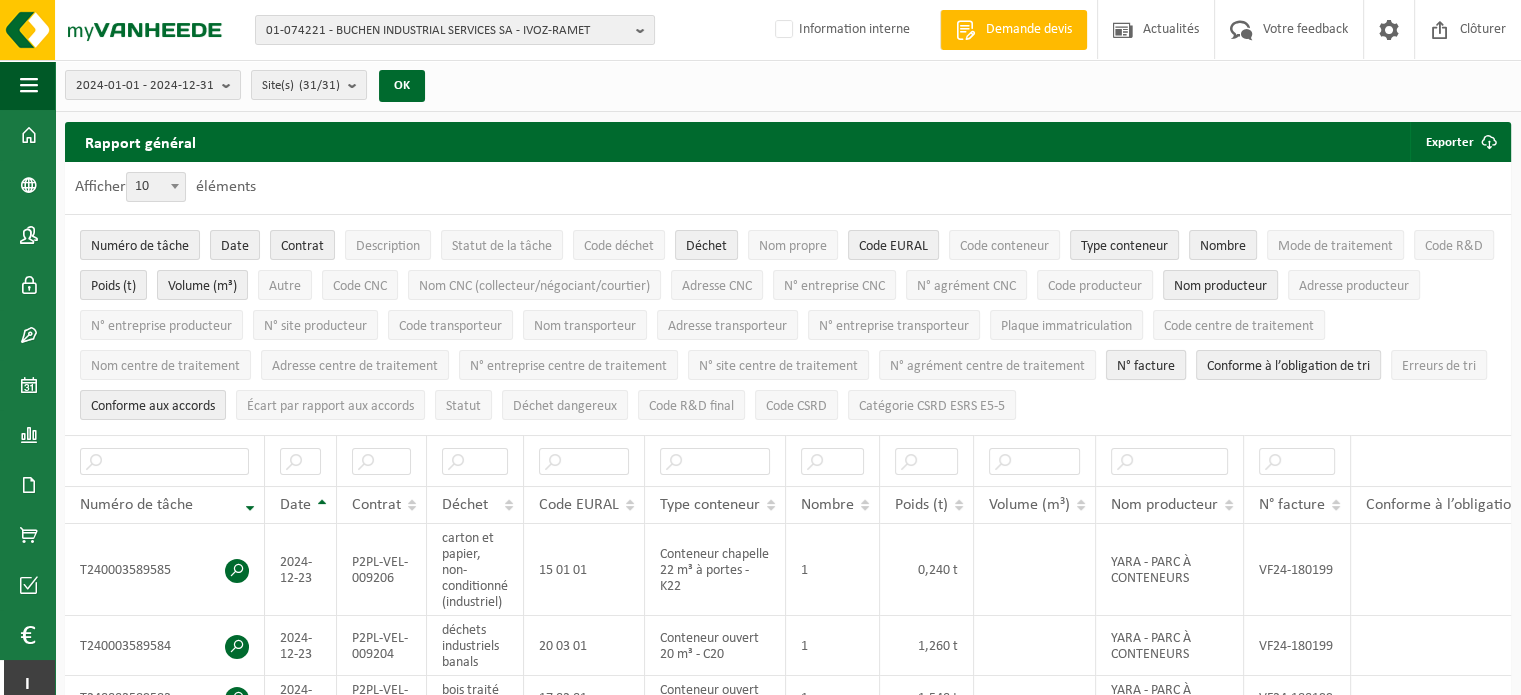 click on "N° facture" at bounding box center (1146, 366) 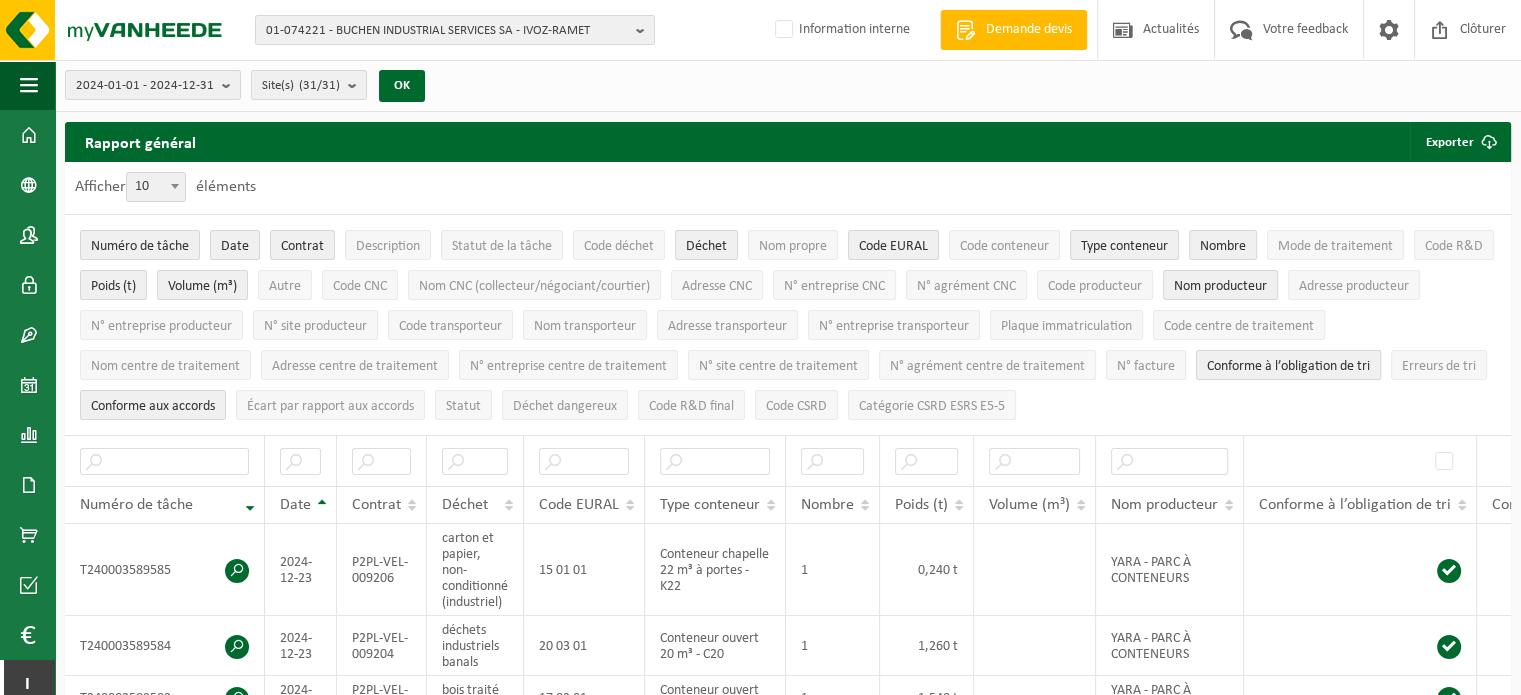 click on "Conforme à l’obligation de tri" at bounding box center (1288, 366) 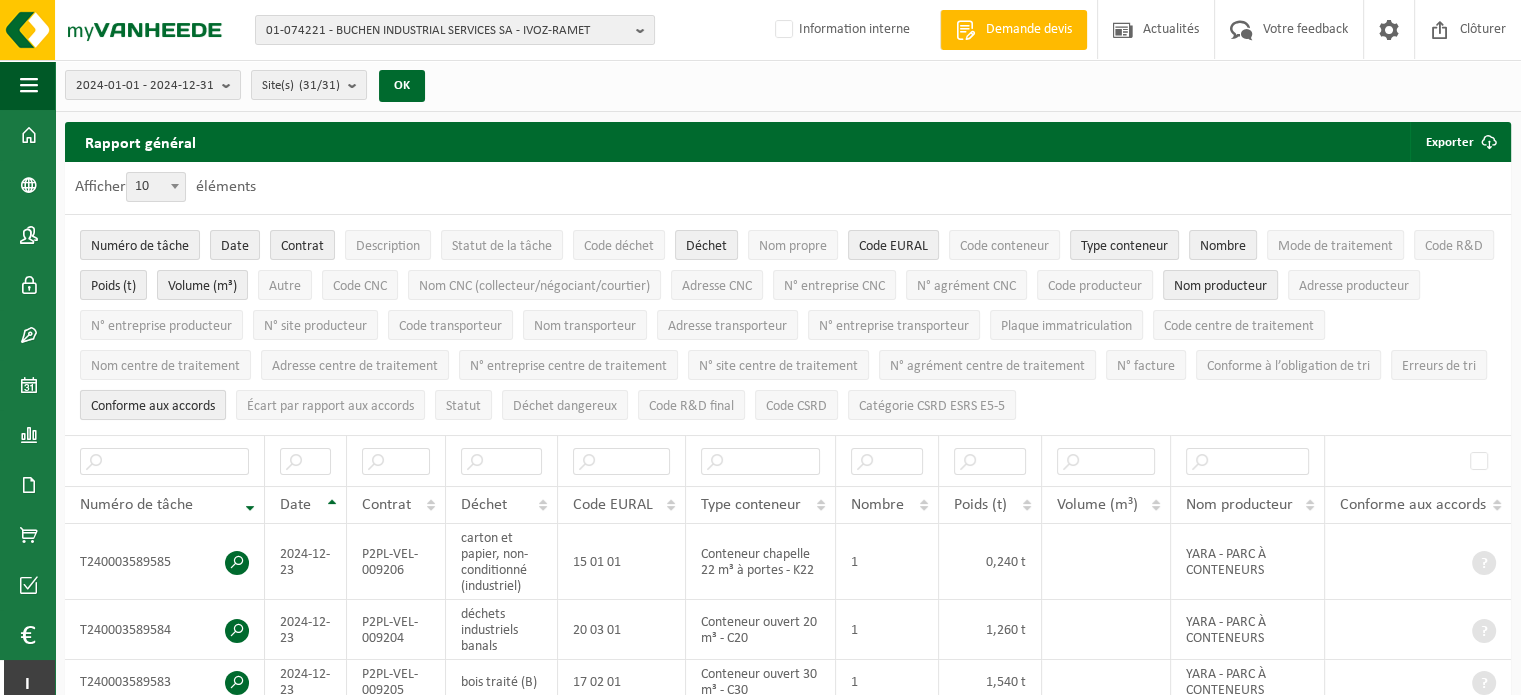 click on "Conforme aux accords" at bounding box center (153, 406) 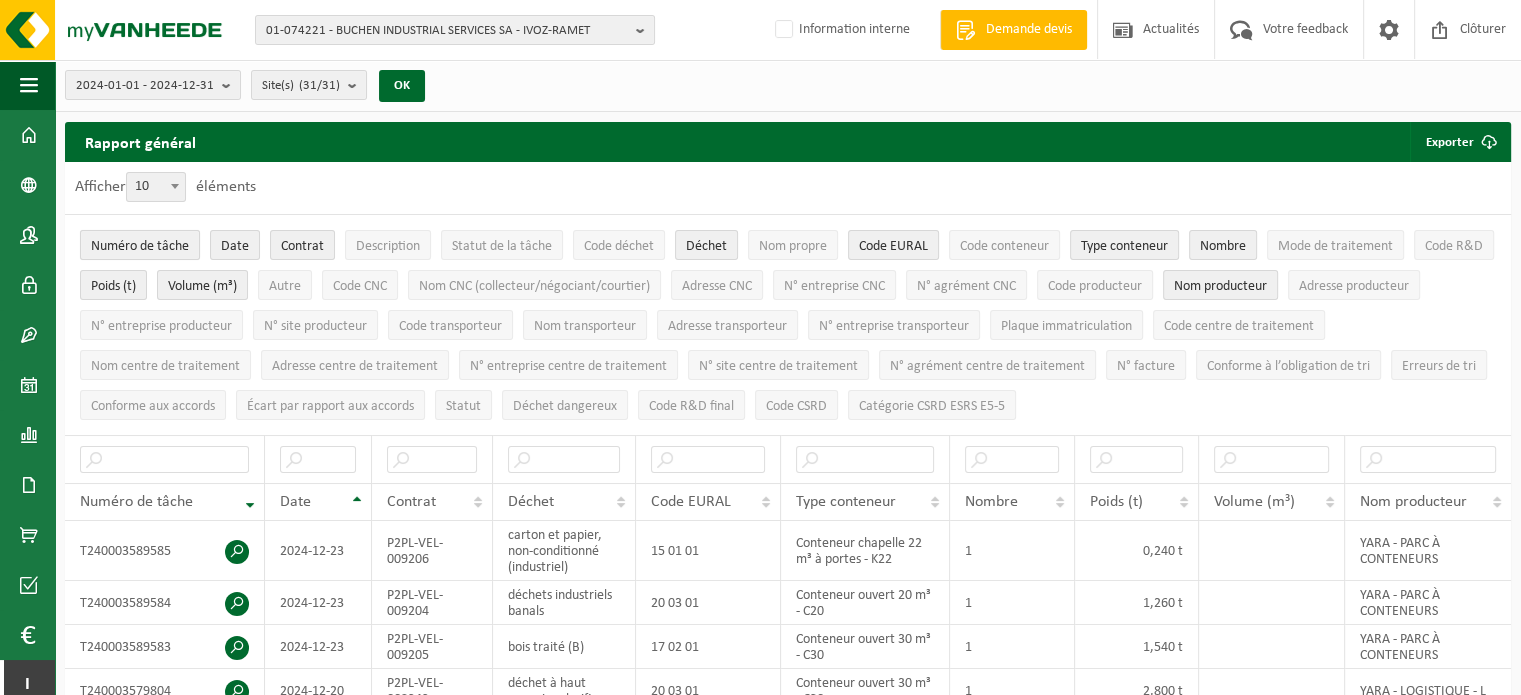 click on "Numéro de tâche" at bounding box center [140, 246] 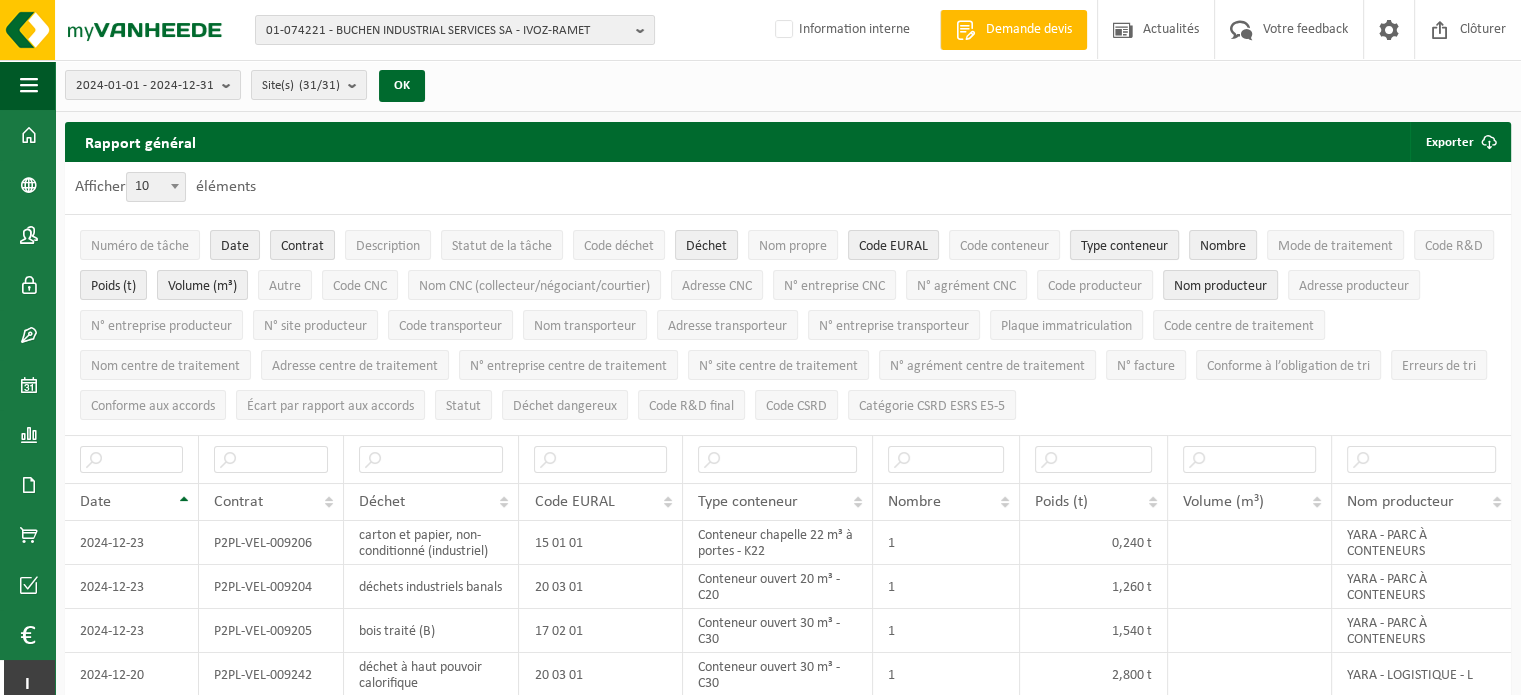 click on "Type conteneur" at bounding box center [1124, 246] 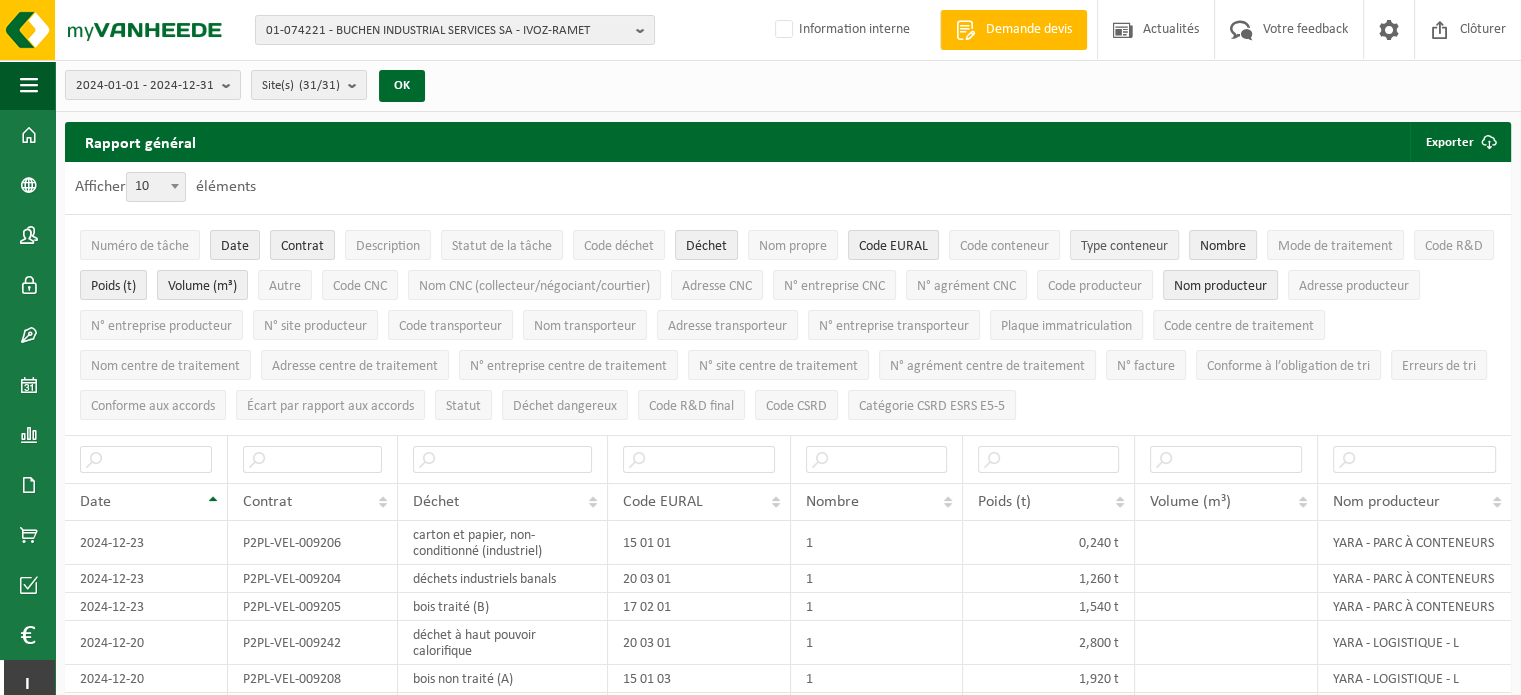 click on "Type conteneur" at bounding box center [1124, 246] 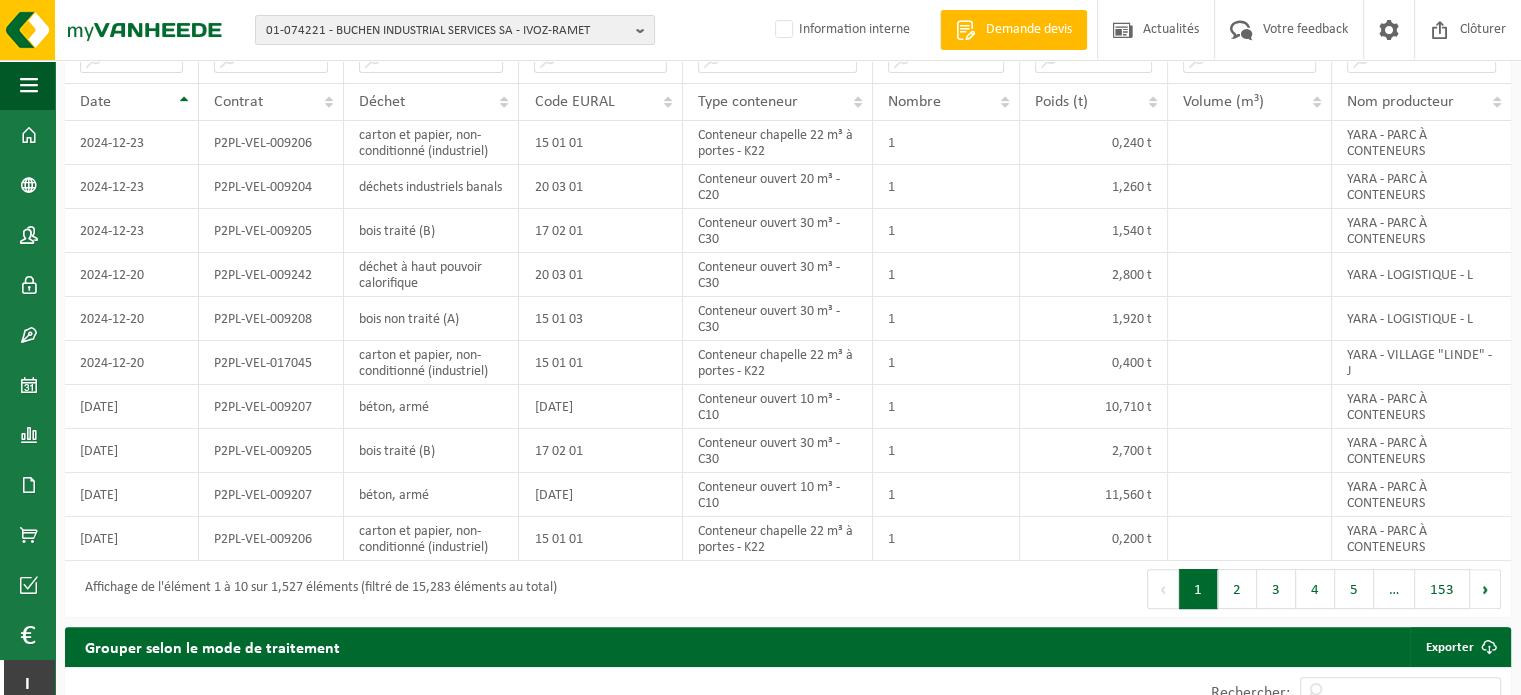 scroll, scrollTop: 0, scrollLeft: 0, axis: both 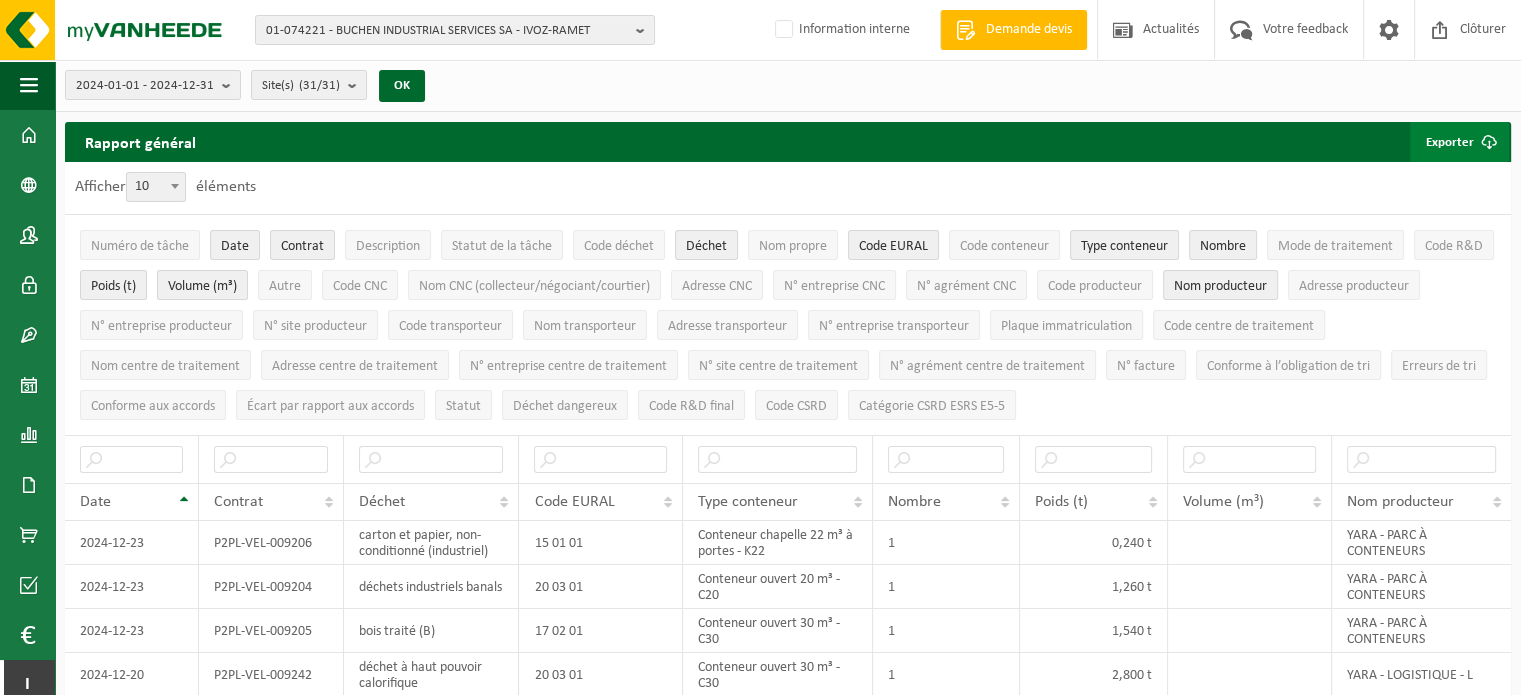 click on "Exporter" at bounding box center [1459, 142] 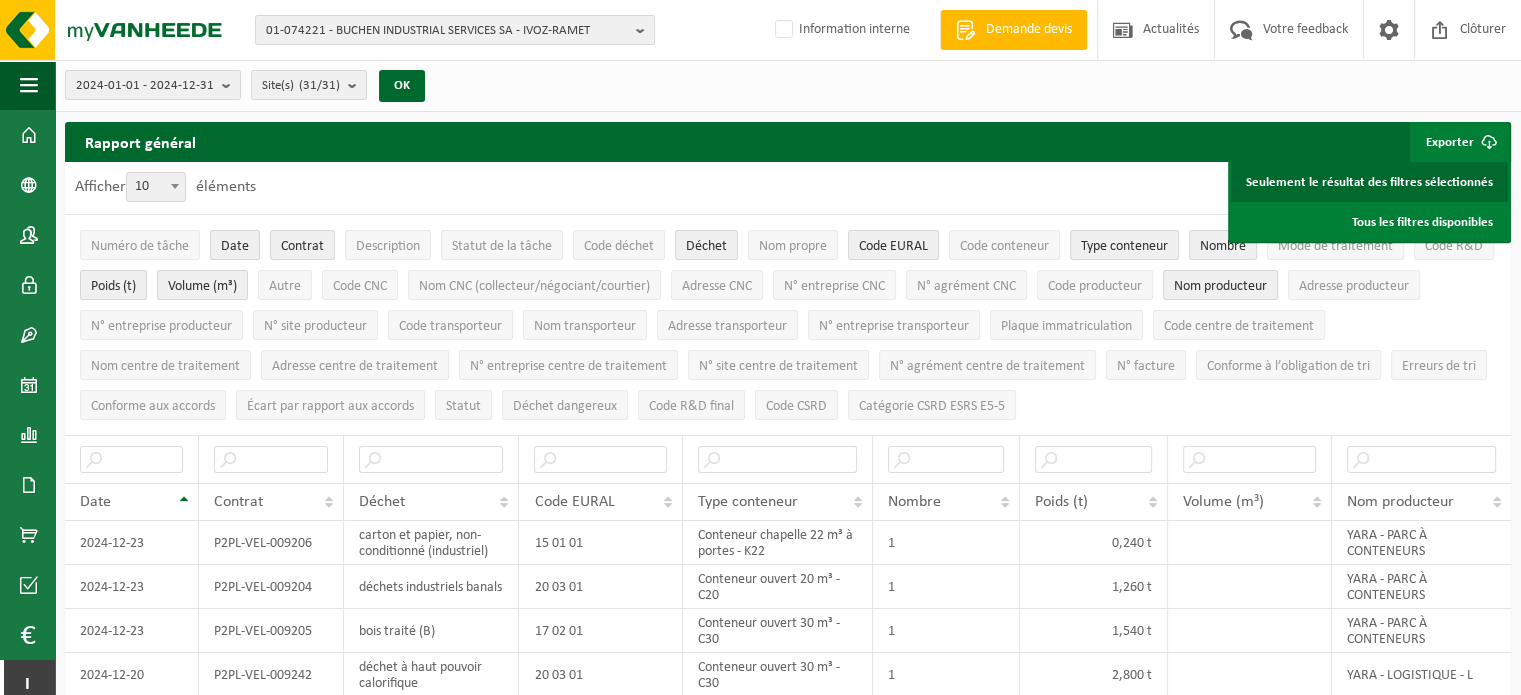 click on "Seulement le résultat des filtres sélectionnés" at bounding box center [1369, 182] 